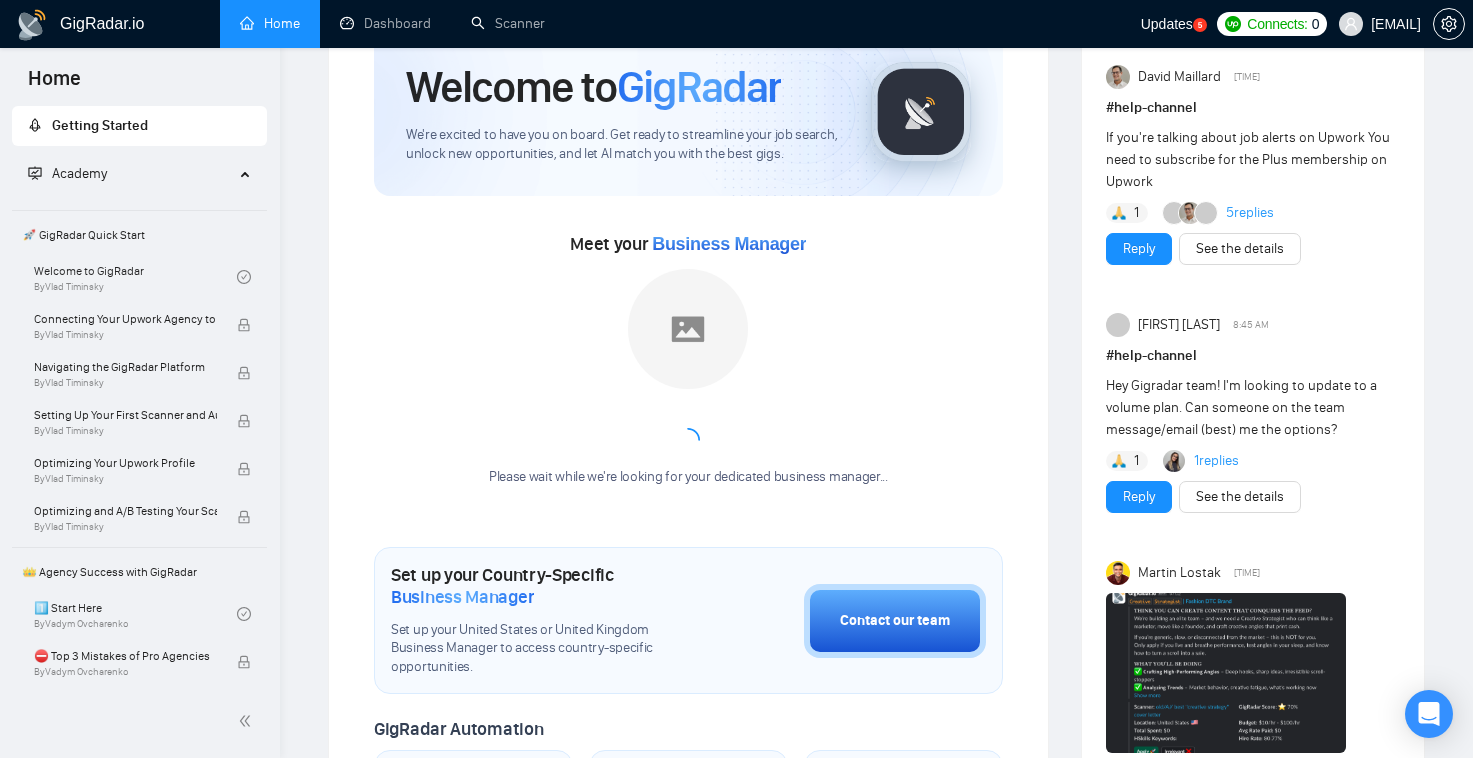 scroll, scrollTop: 99, scrollLeft: 0, axis: vertical 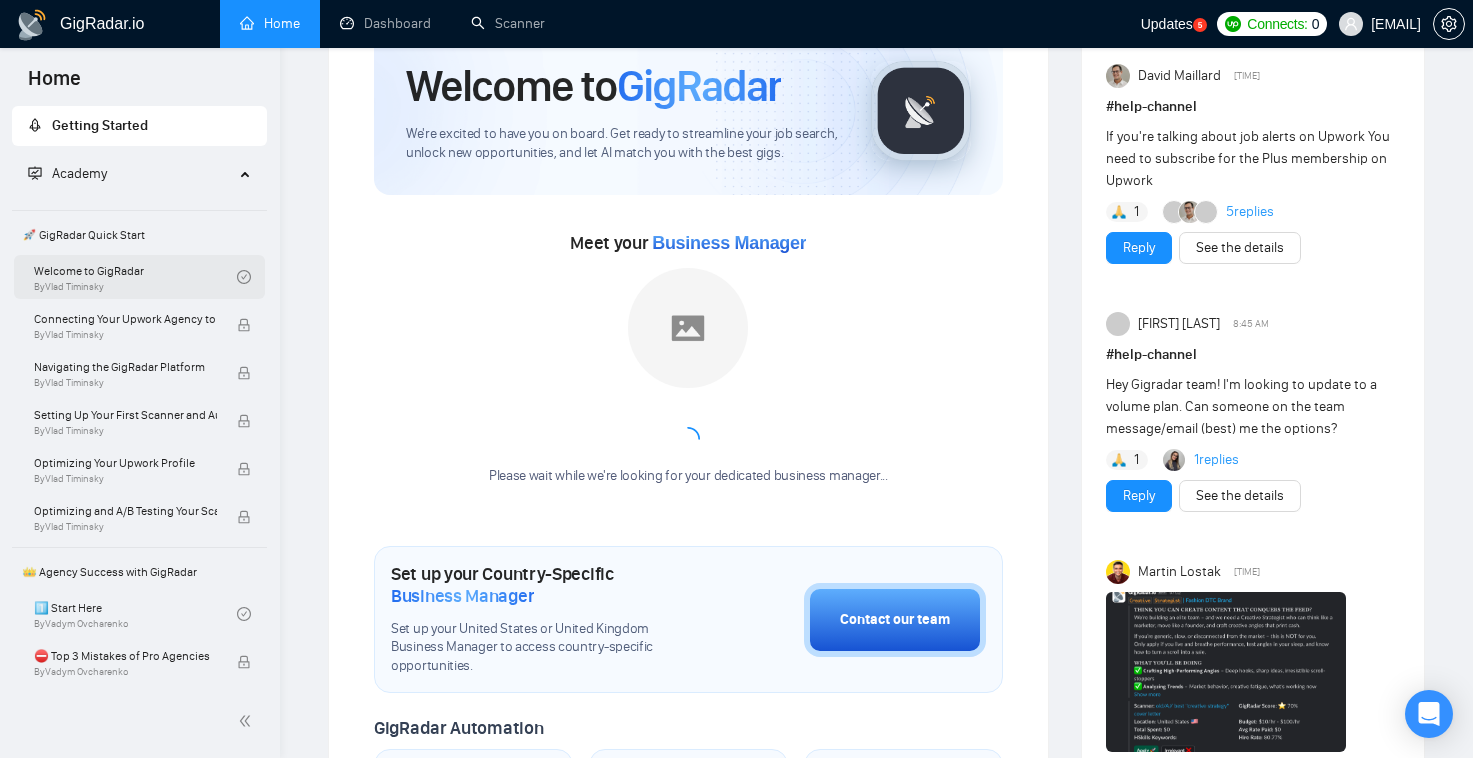 click on "Welcome to GigRadar By  [FIRST] [LAST]" at bounding box center [135, 277] 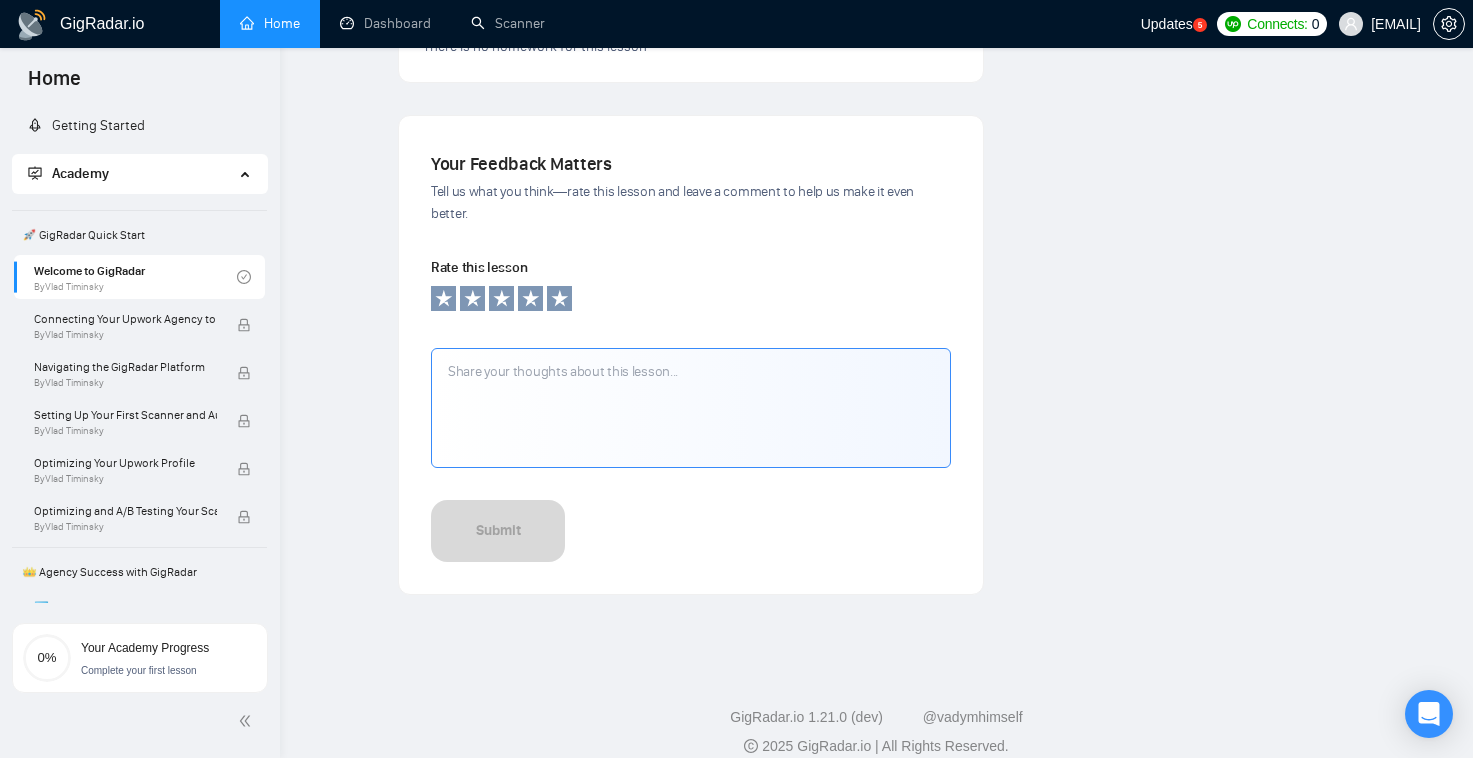 scroll, scrollTop: 739, scrollLeft: 0, axis: vertical 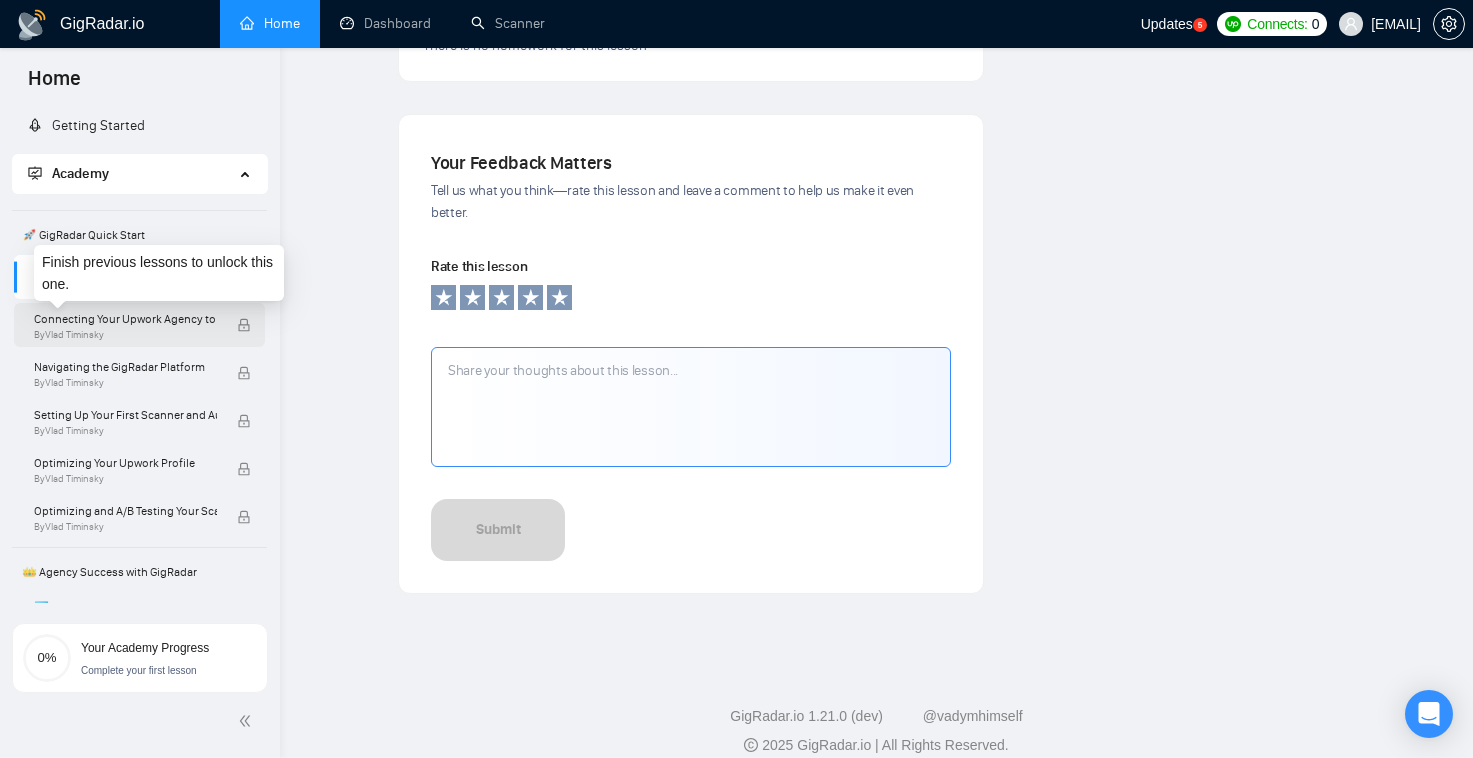 click on "Connecting Your Upwork Agency to GigRadar" at bounding box center [125, 319] 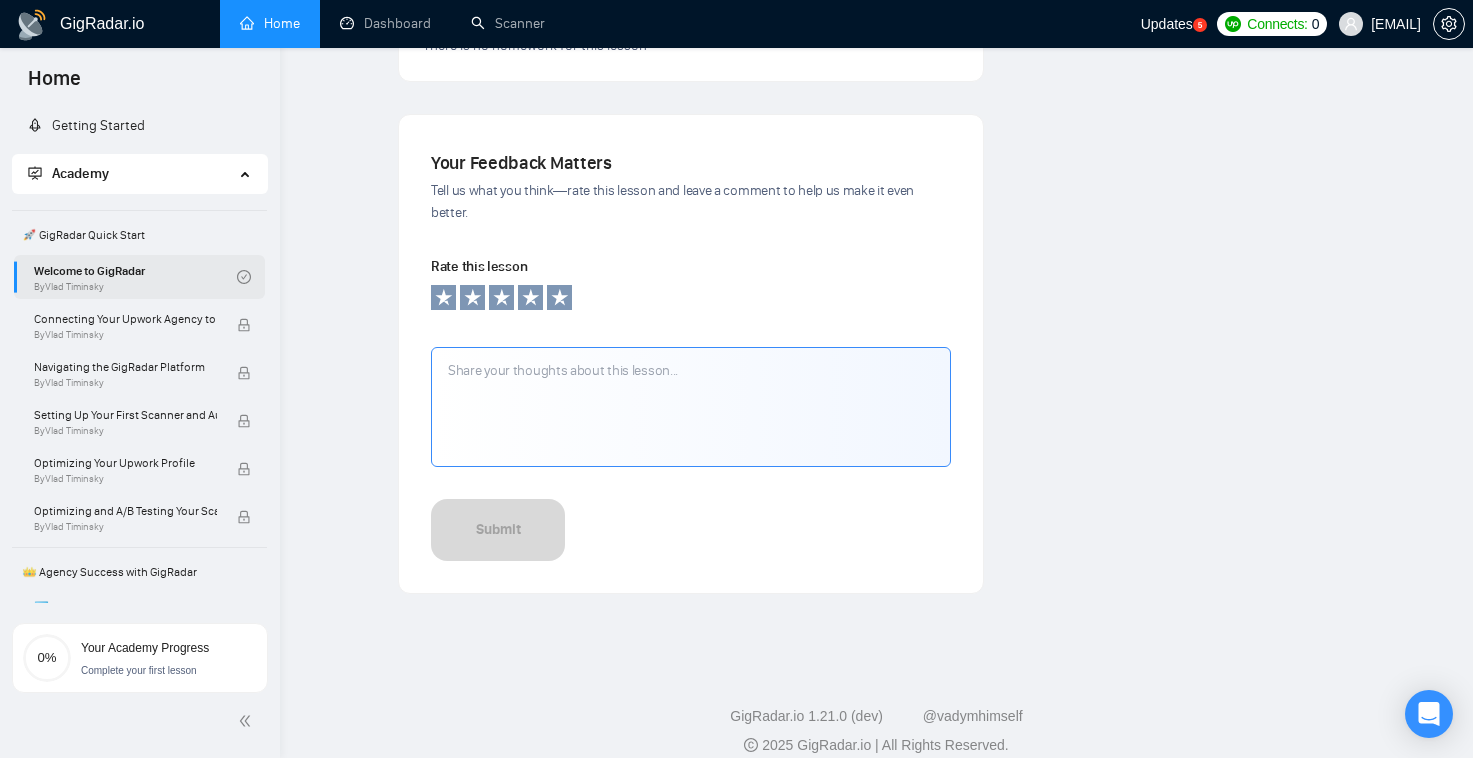 click on "Welcome to GigRadar By  [FIRST] [LAST]" at bounding box center [135, 277] 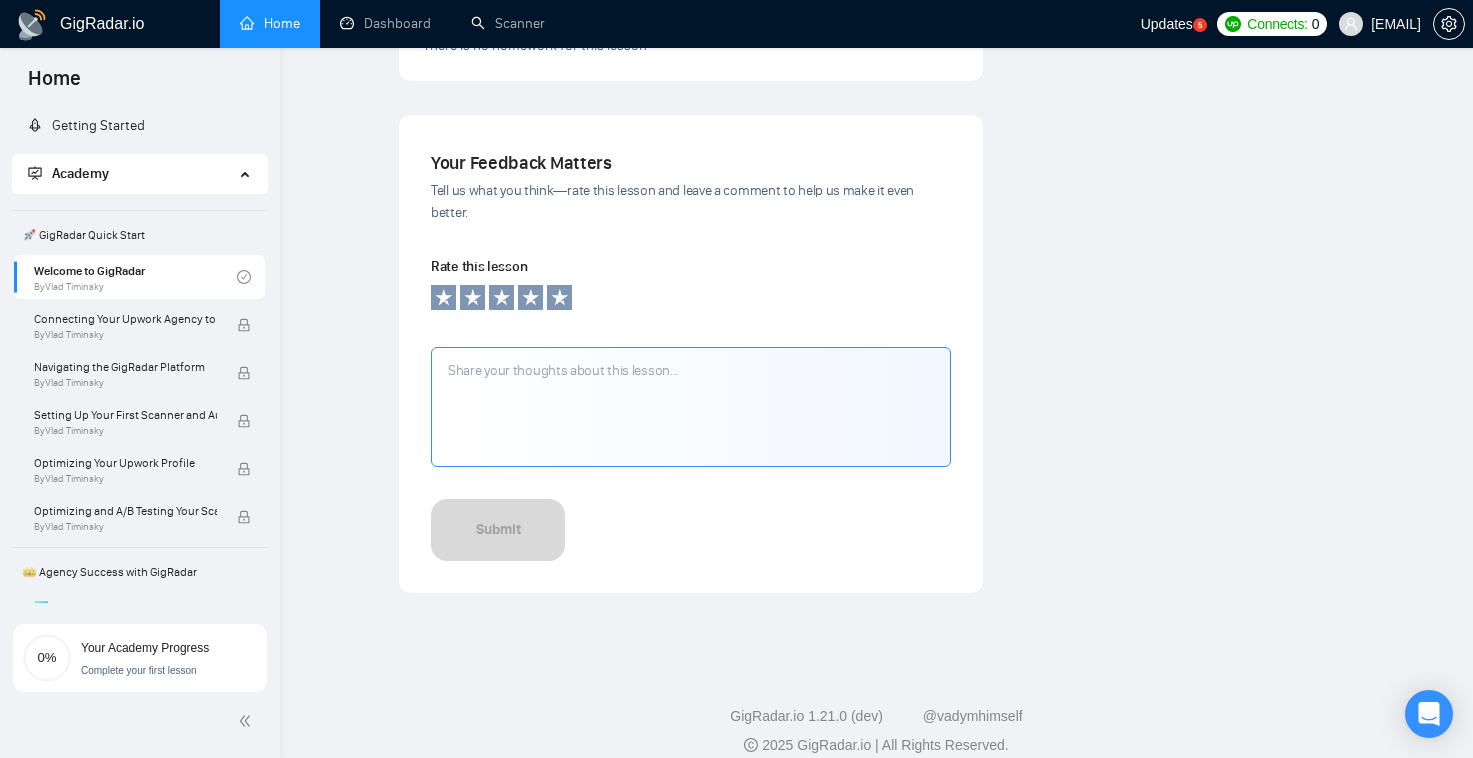 scroll, scrollTop: 0, scrollLeft: 0, axis: both 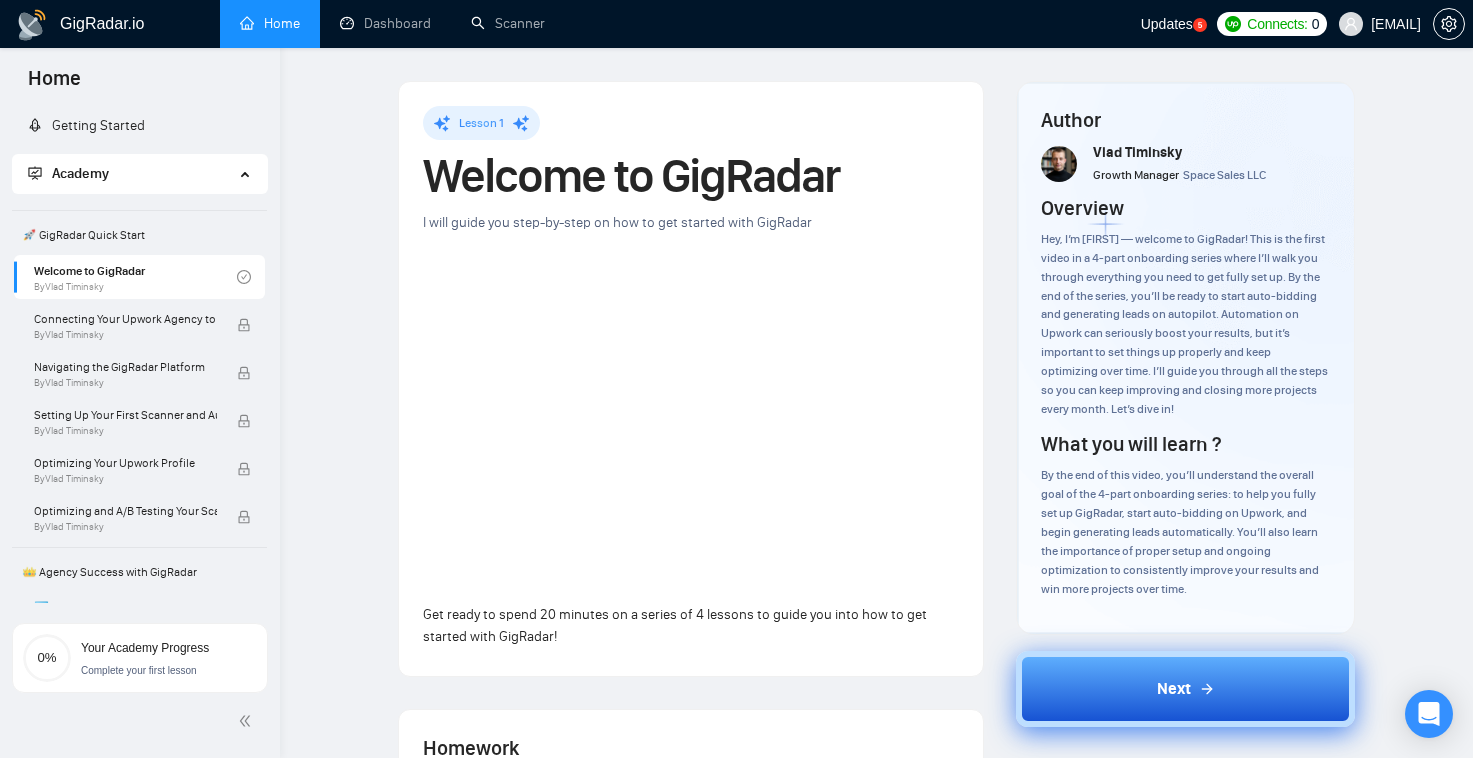 click on "Next" at bounding box center [1185, 689] 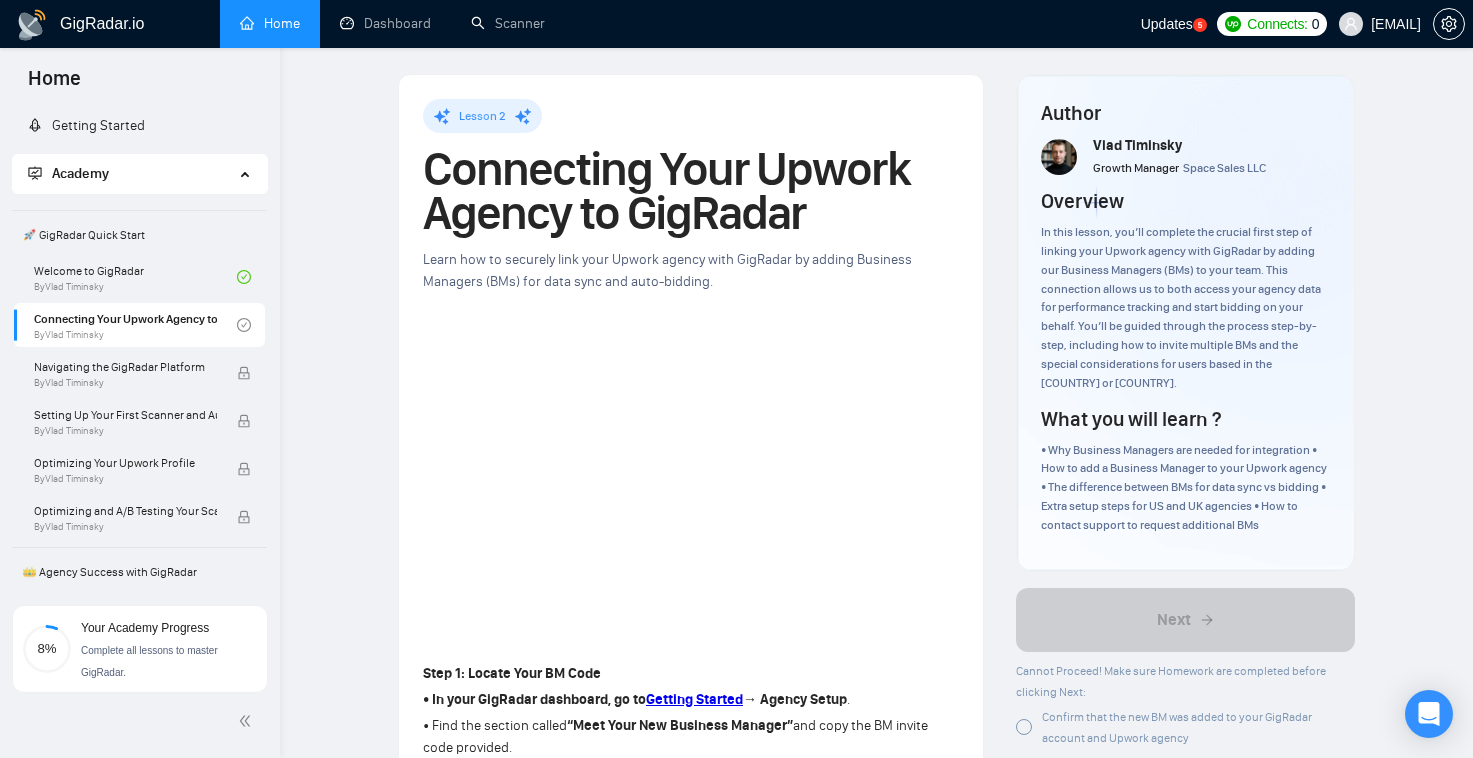 scroll, scrollTop: 10, scrollLeft: 0, axis: vertical 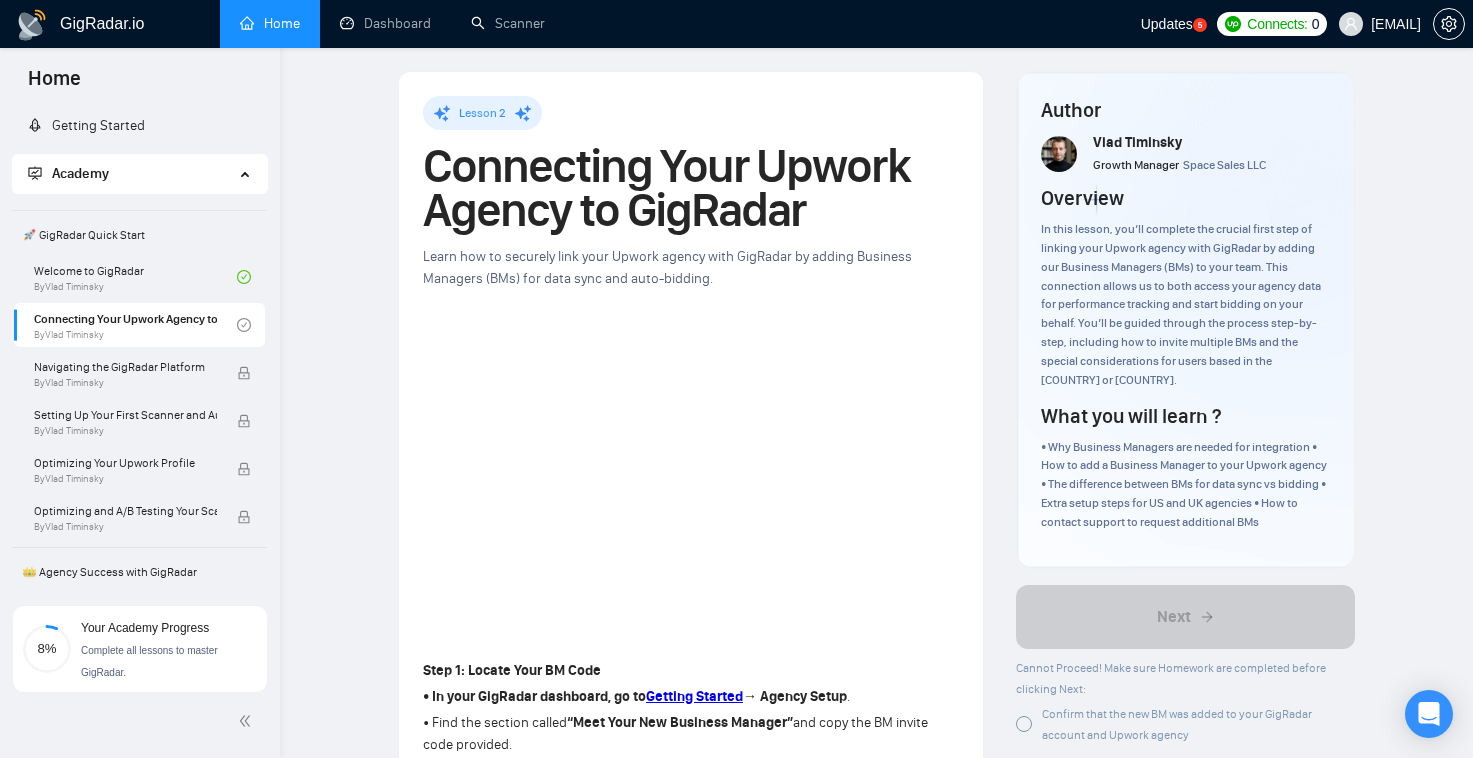 click on "Home" at bounding box center (270, 23) 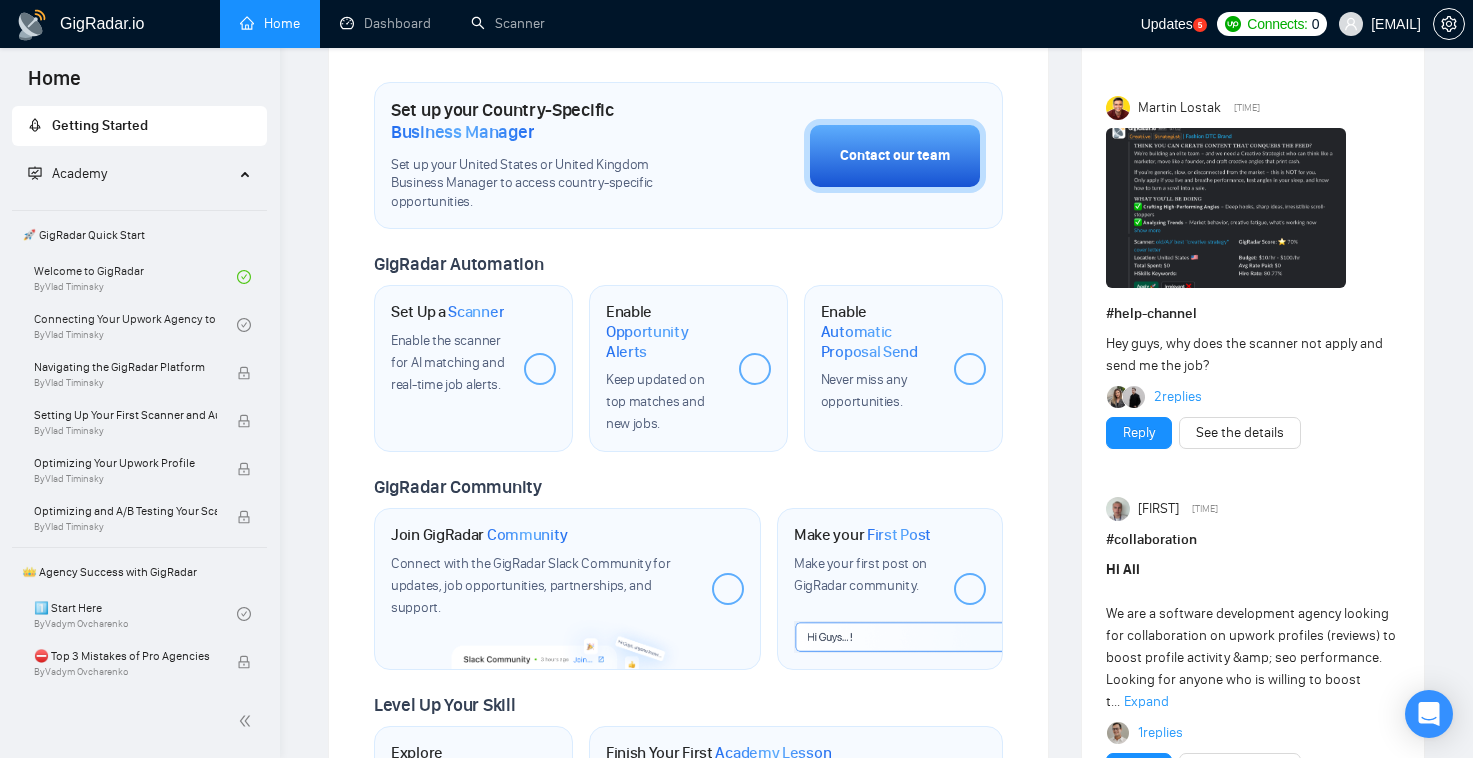 scroll, scrollTop: 565, scrollLeft: 0, axis: vertical 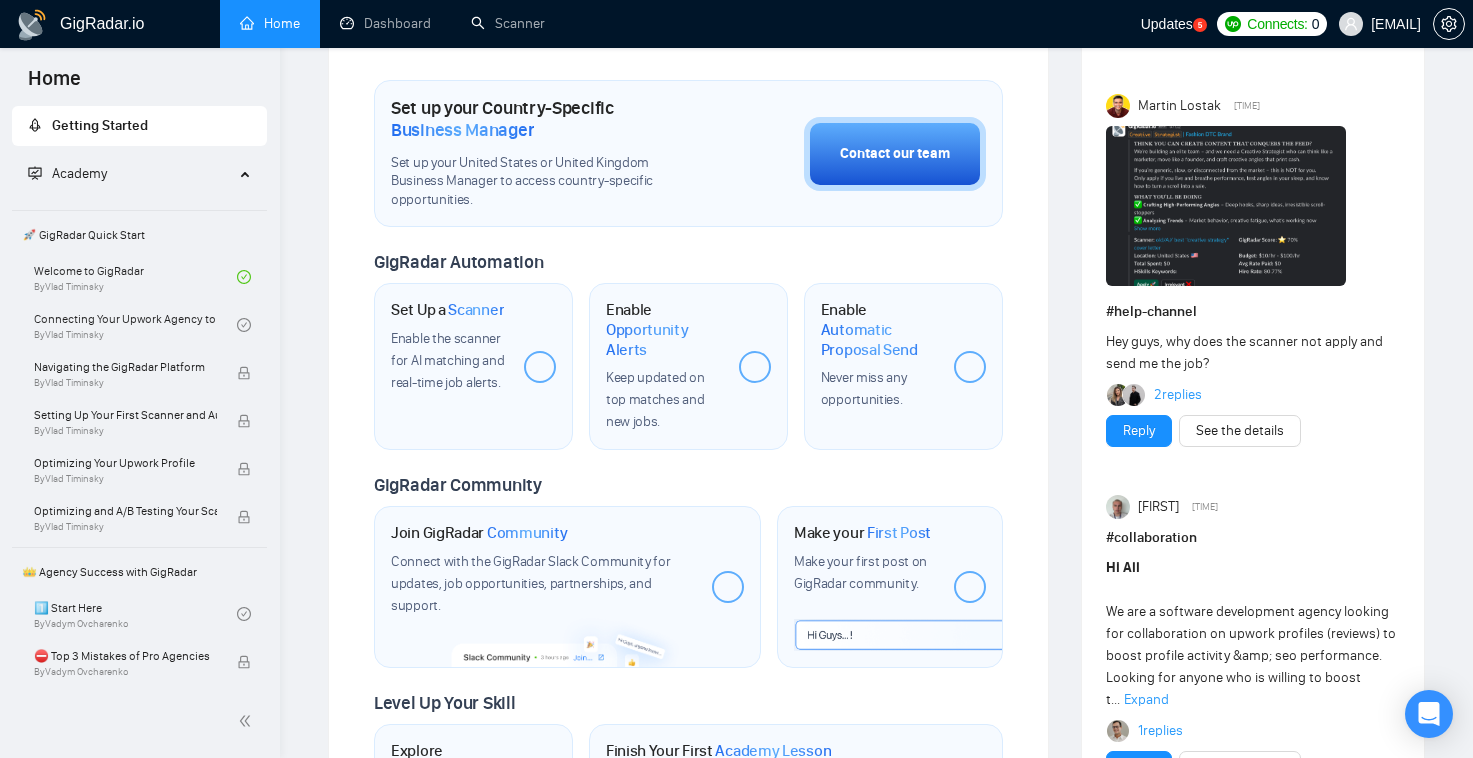click at bounding box center (540, 367) 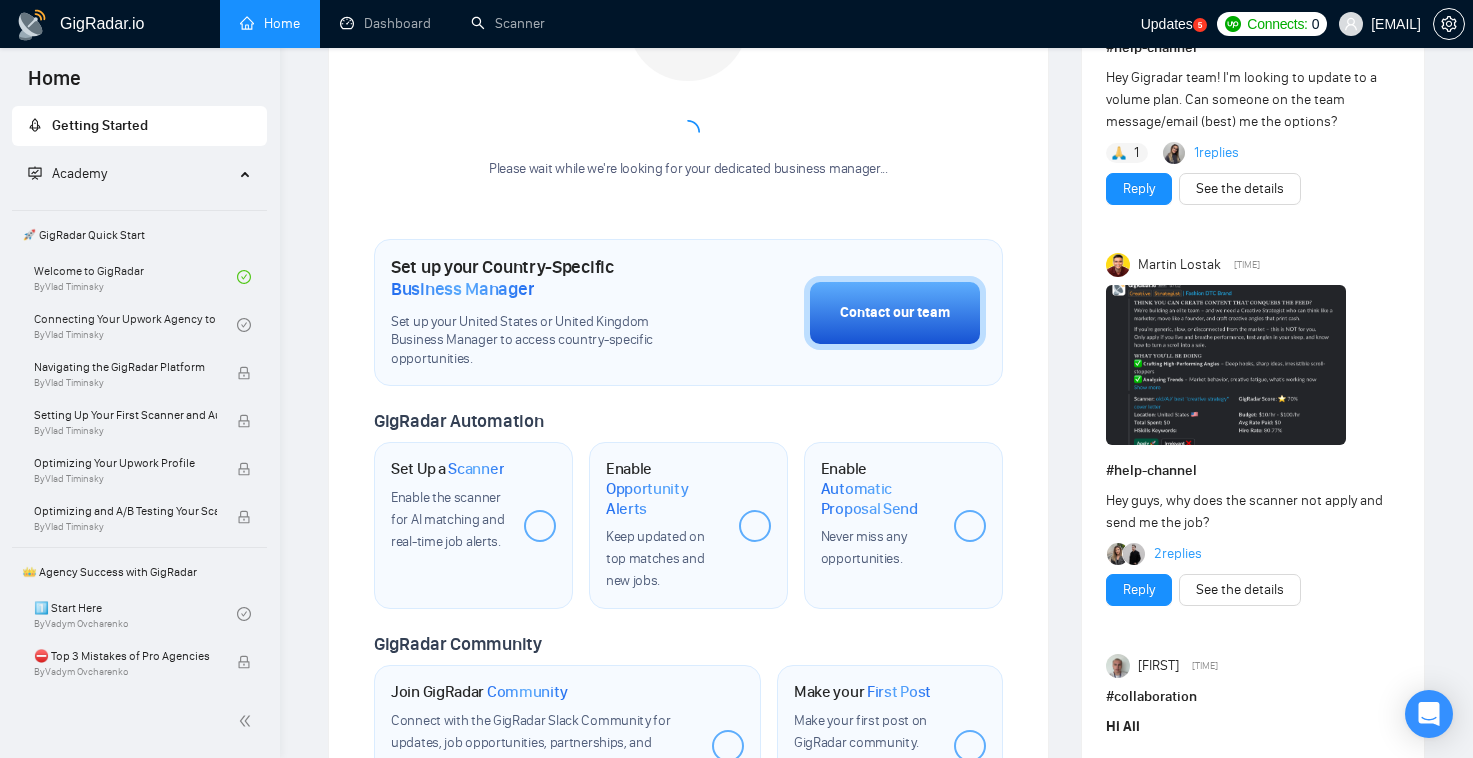 scroll, scrollTop: 379, scrollLeft: 0, axis: vertical 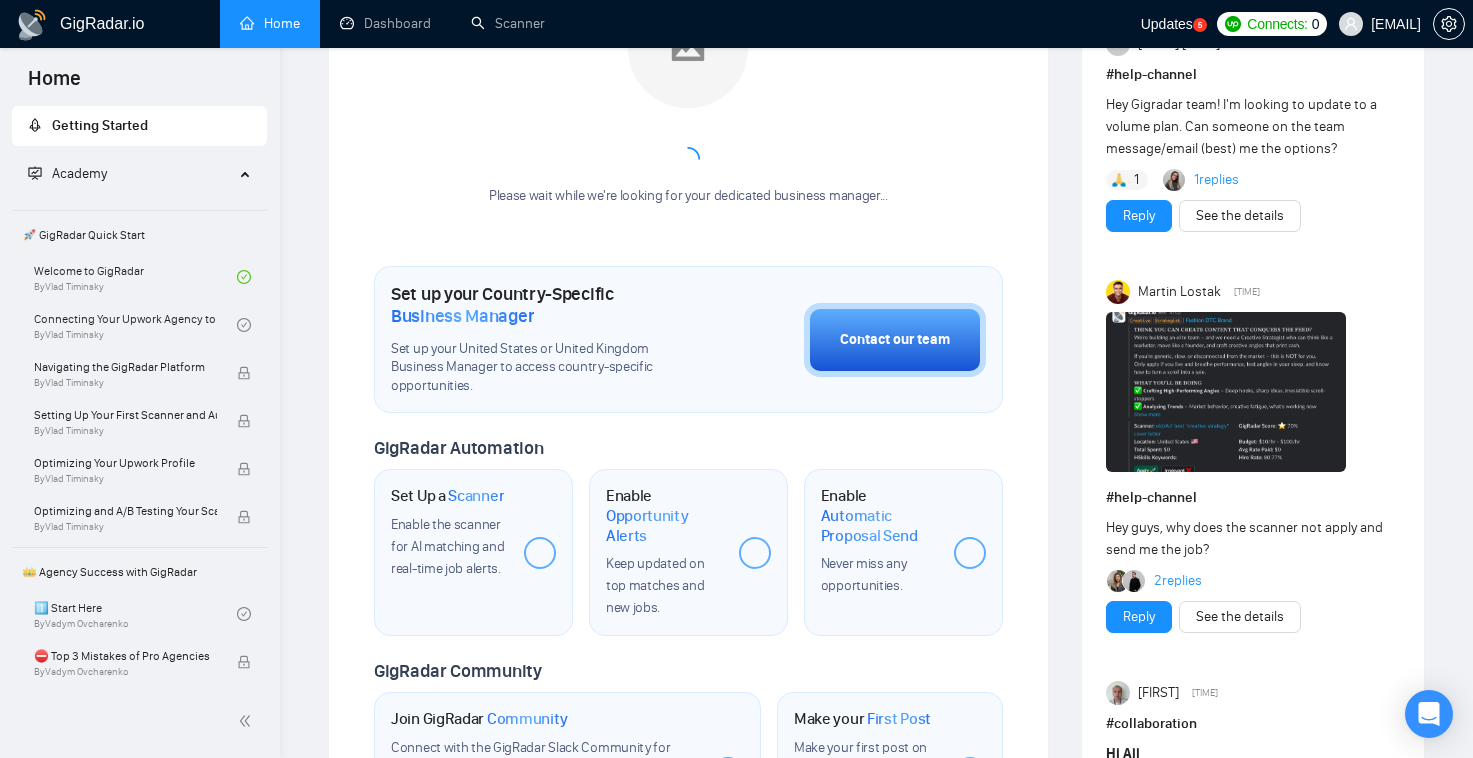 click on "Scanner" at bounding box center (476, 496) 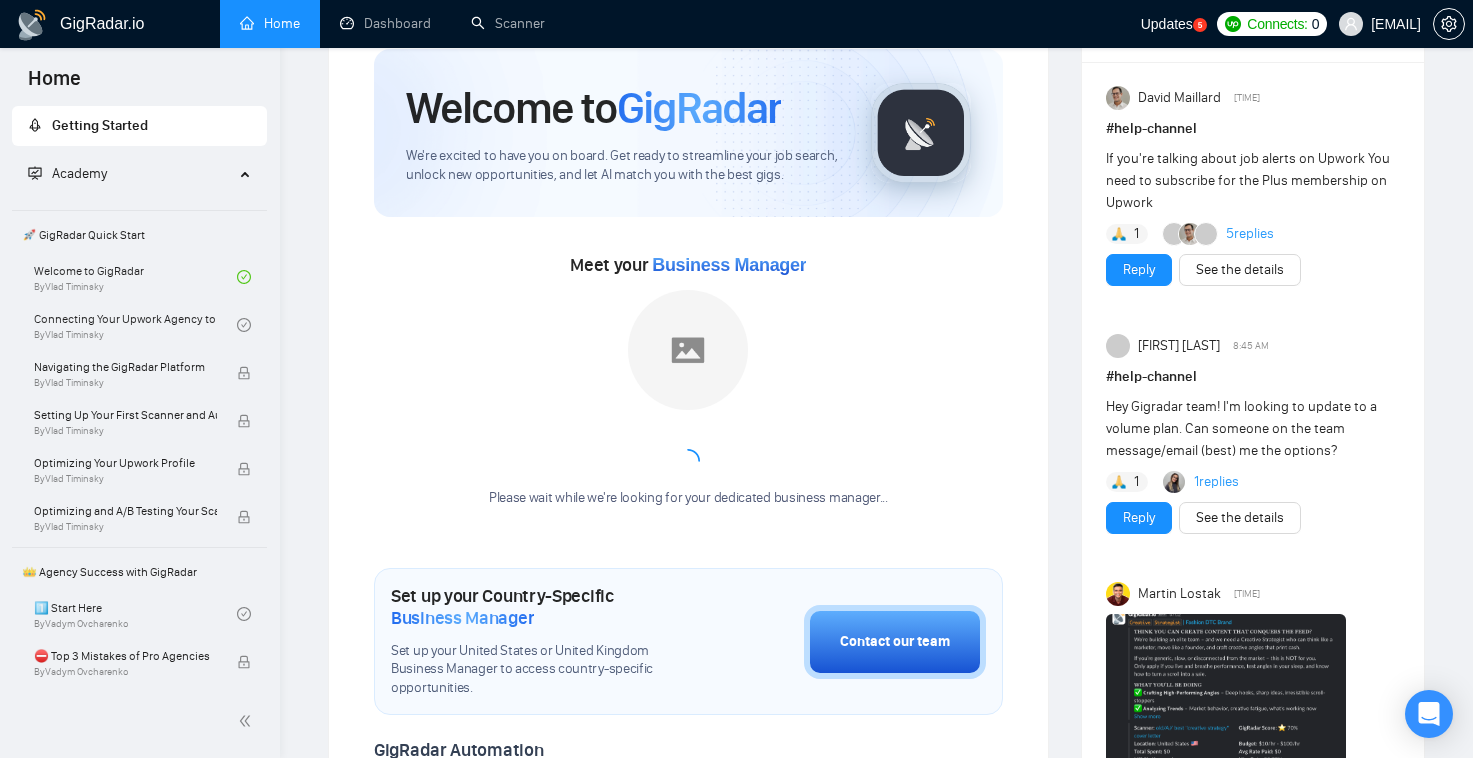 scroll, scrollTop: 0, scrollLeft: 0, axis: both 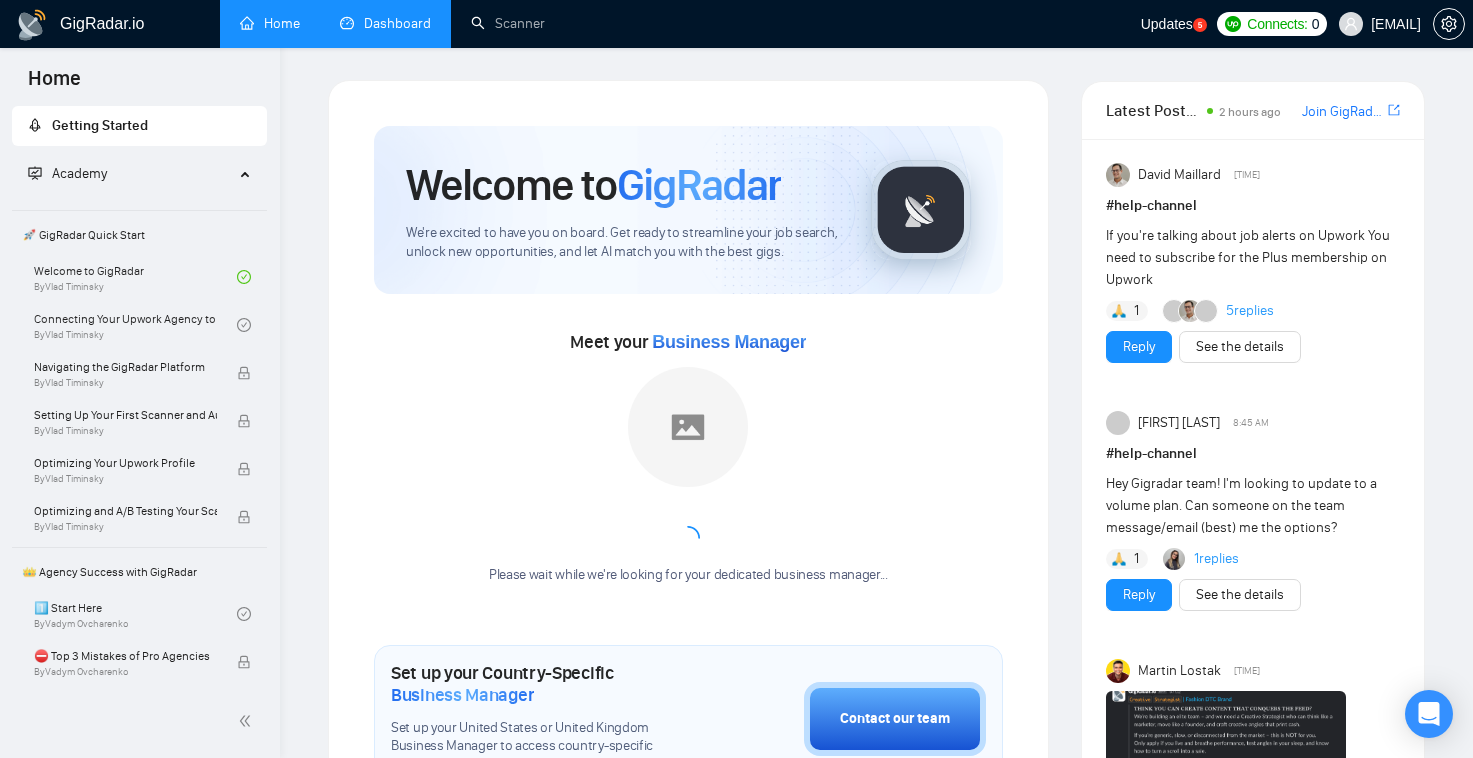 click on "Dashboard" at bounding box center (385, 23) 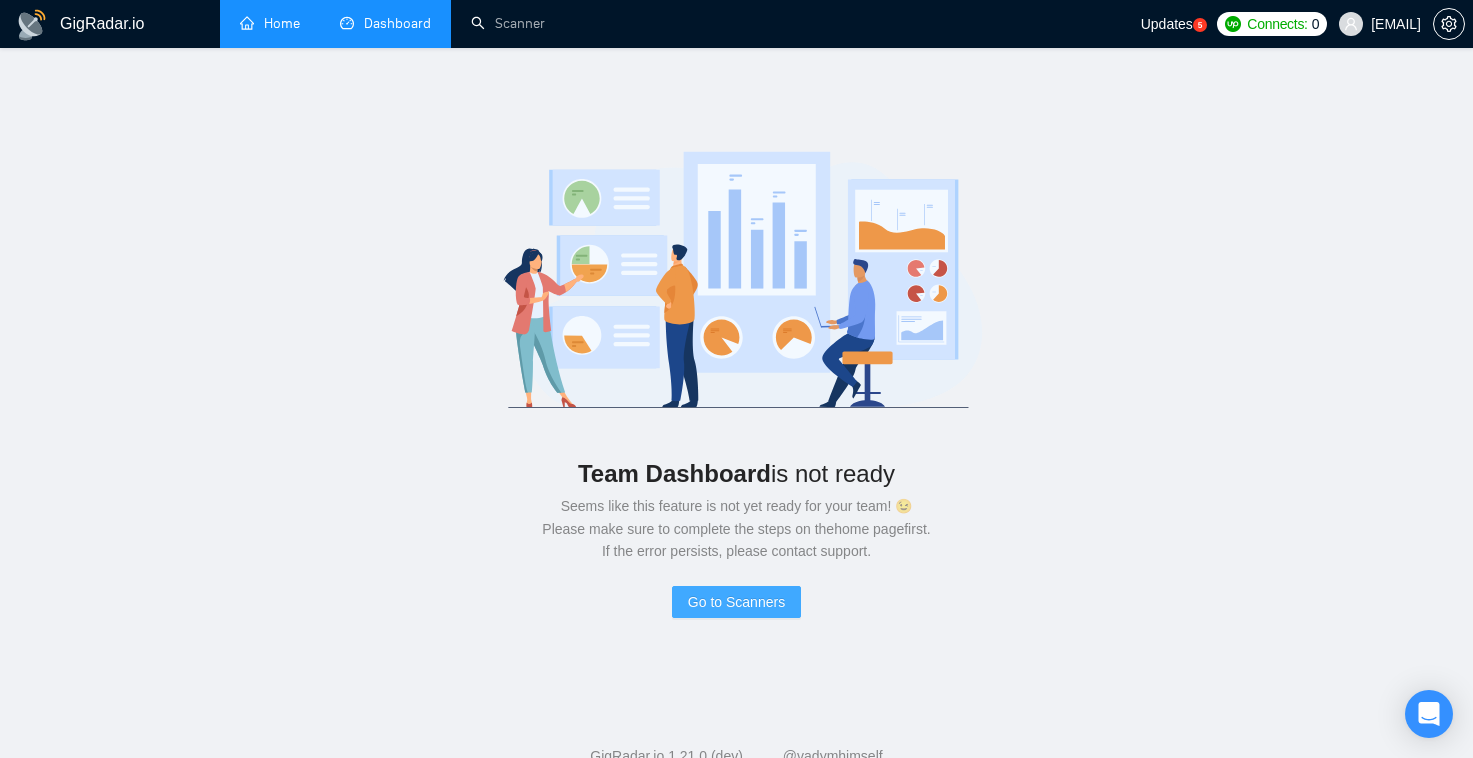 click on "Go to Scanners" at bounding box center (736, 602) 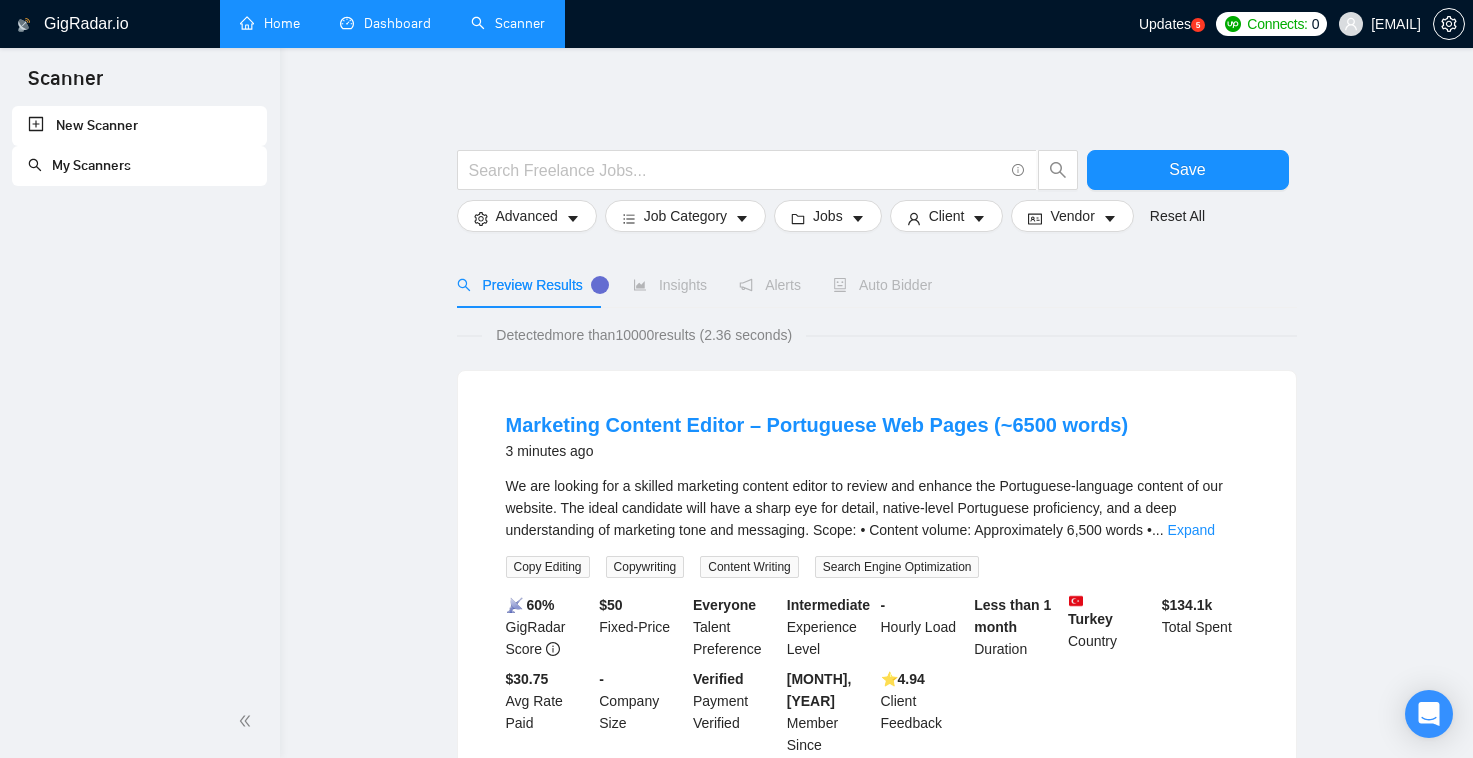 click on "New Scanner" at bounding box center [139, 126] 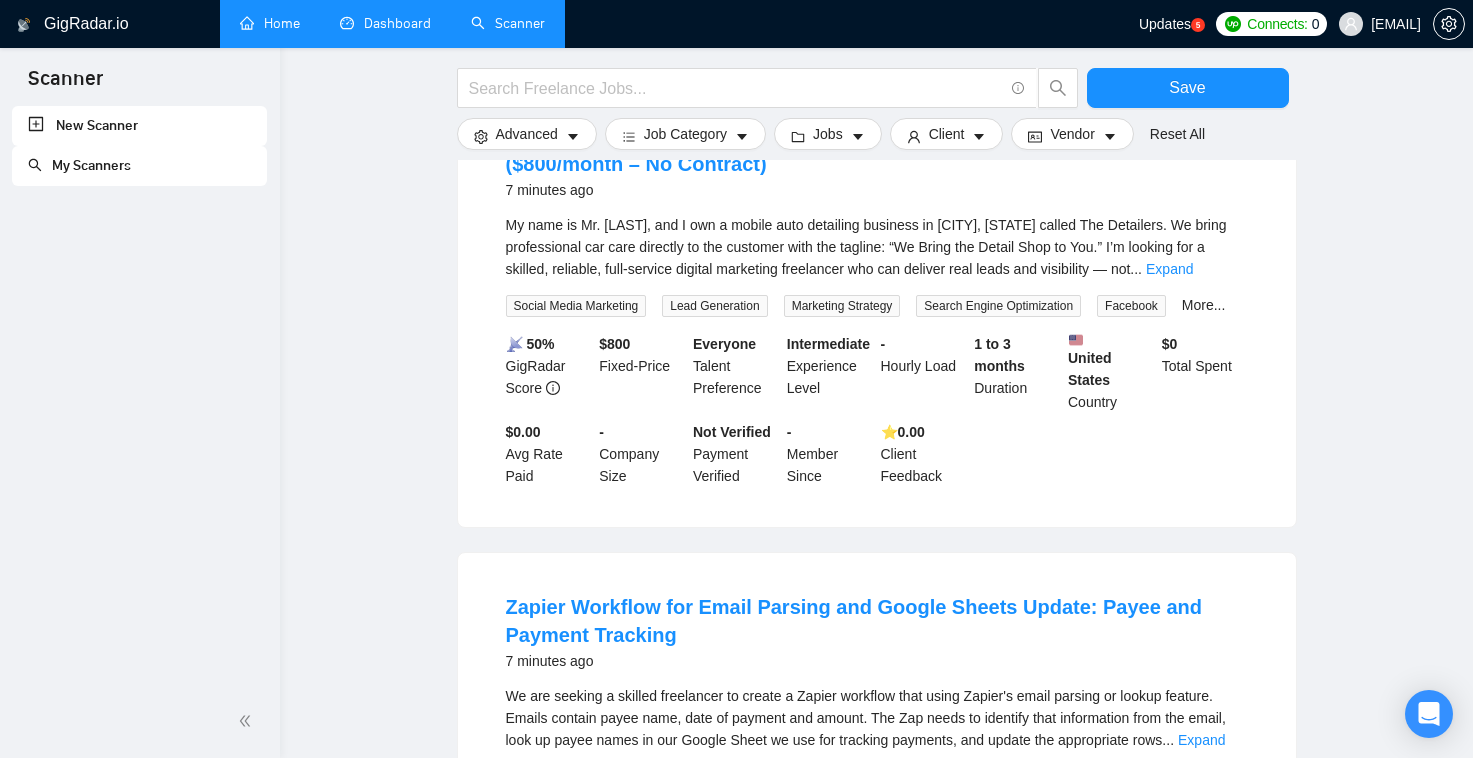 scroll, scrollTop: 1103, scrollLeft: 0, axis: vertical 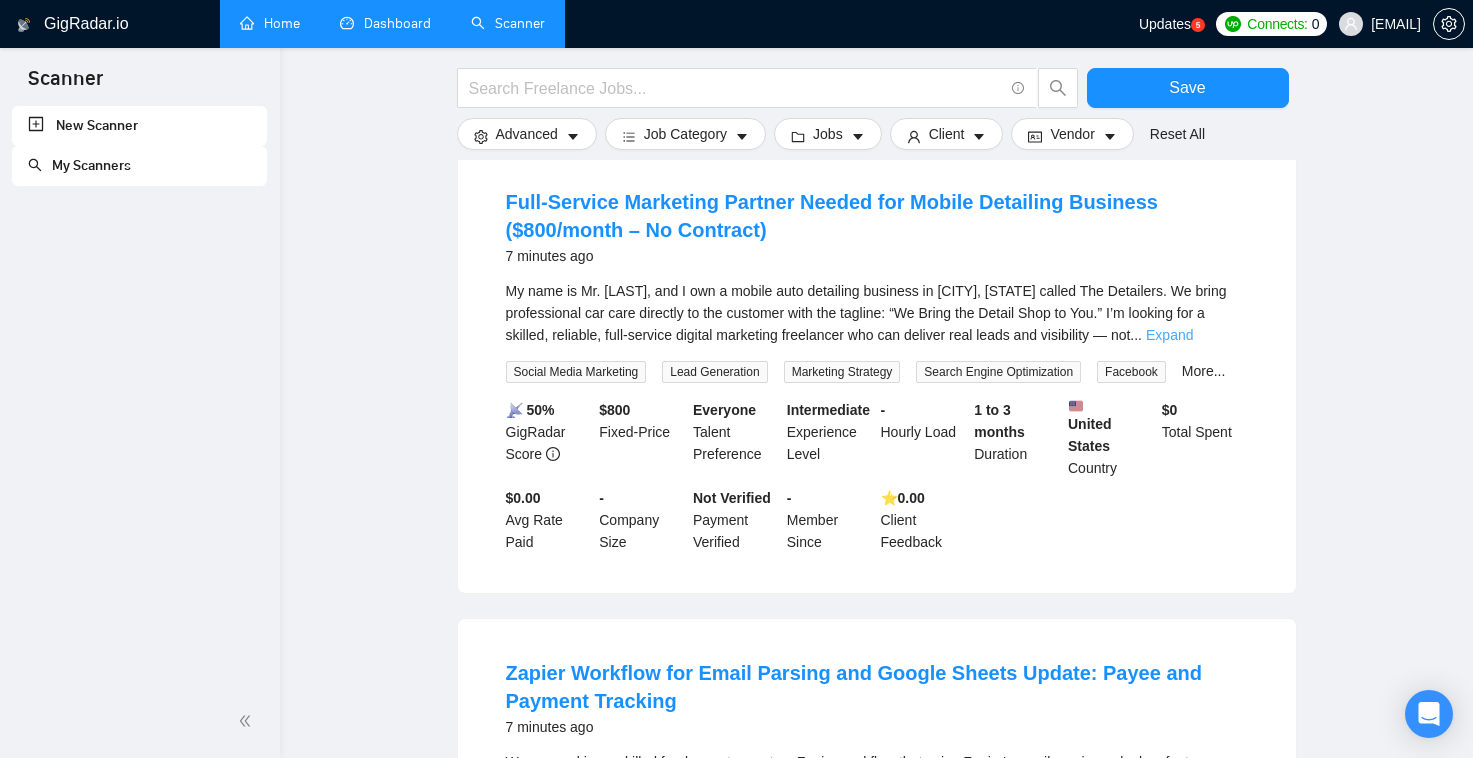 click on "Expand" at bounding box center [1169, 335] 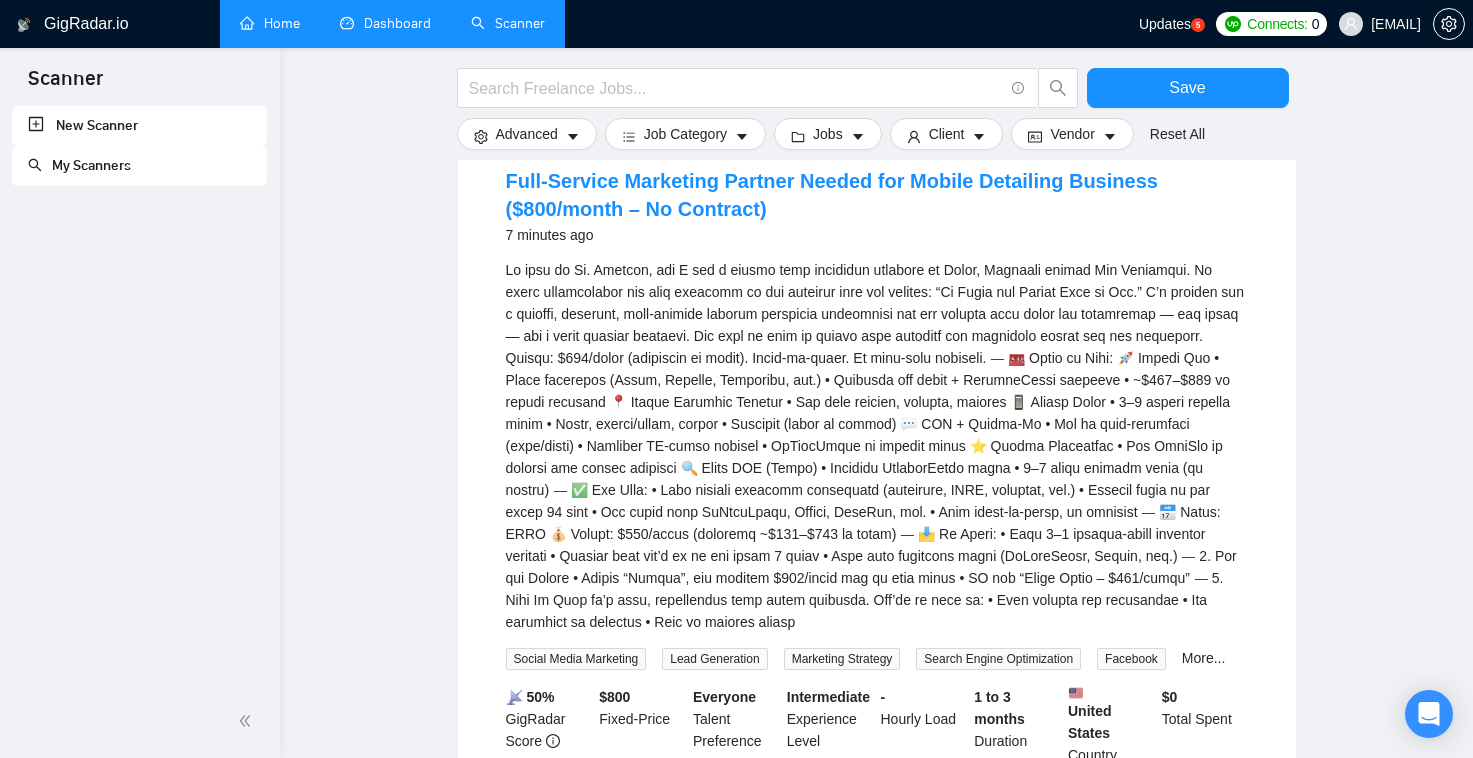scroll, scrollTop: 1123, scrollLeft: 0, axis: vertical 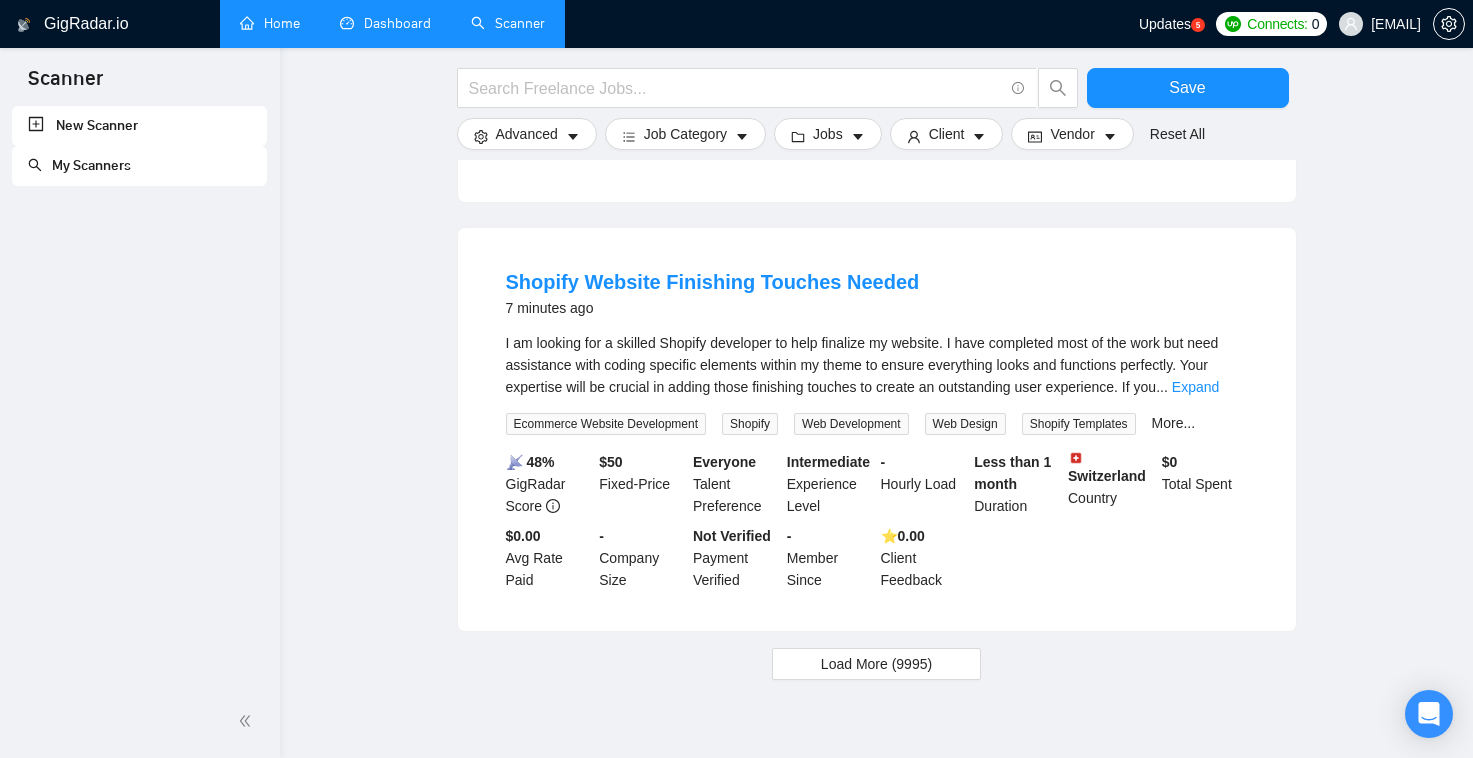 click on "I am looking for a skilled Shopify developer to help finalize my website. I have completed most of the work but need assistance with coding specific elements within my theme to ensure everything looks and functions perfectly. Your expertise will be crucial in adding those finishing touches to create an outstanding user experience. If you  ... Expand" at bounding box center [877, 365] 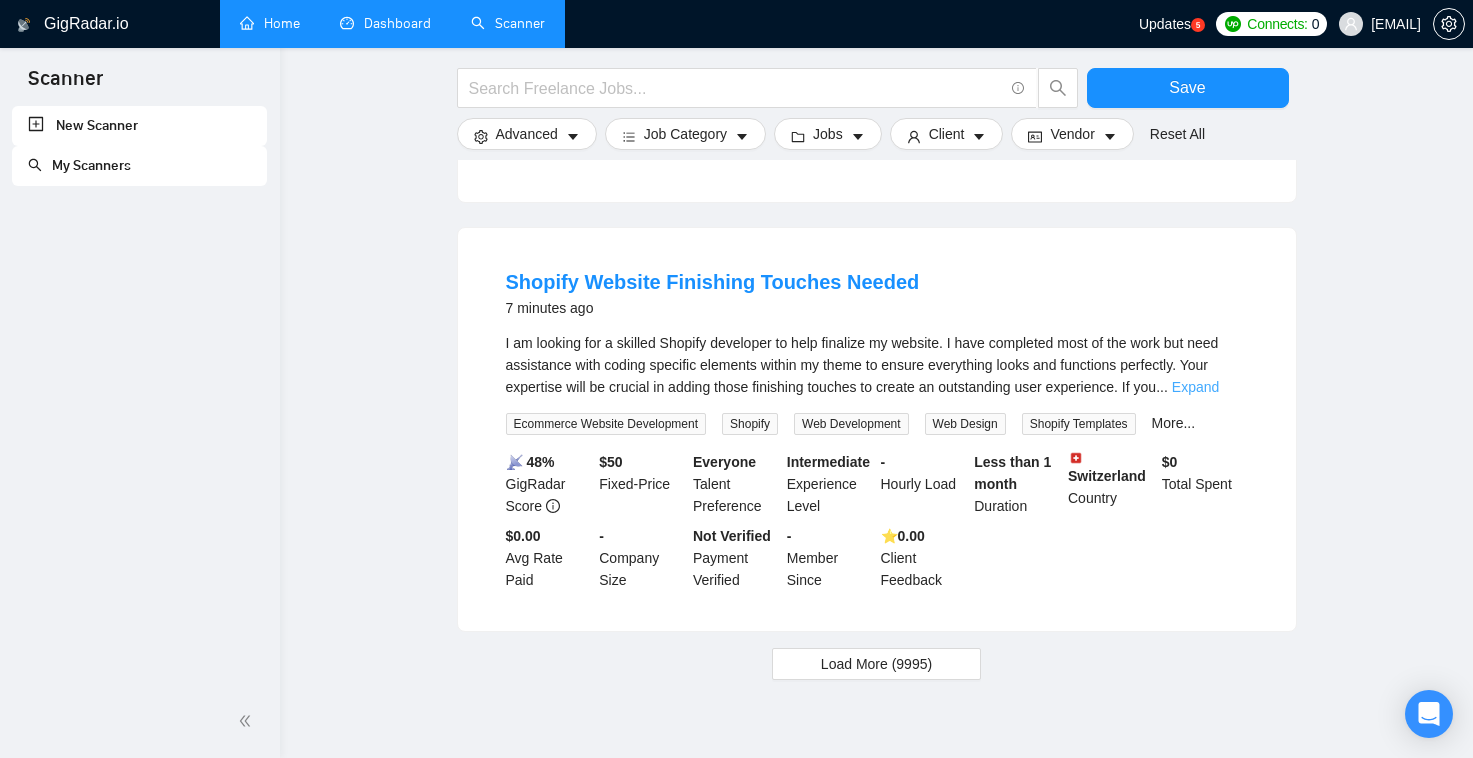 click on "Expand" at bounding box center [1195, 387] 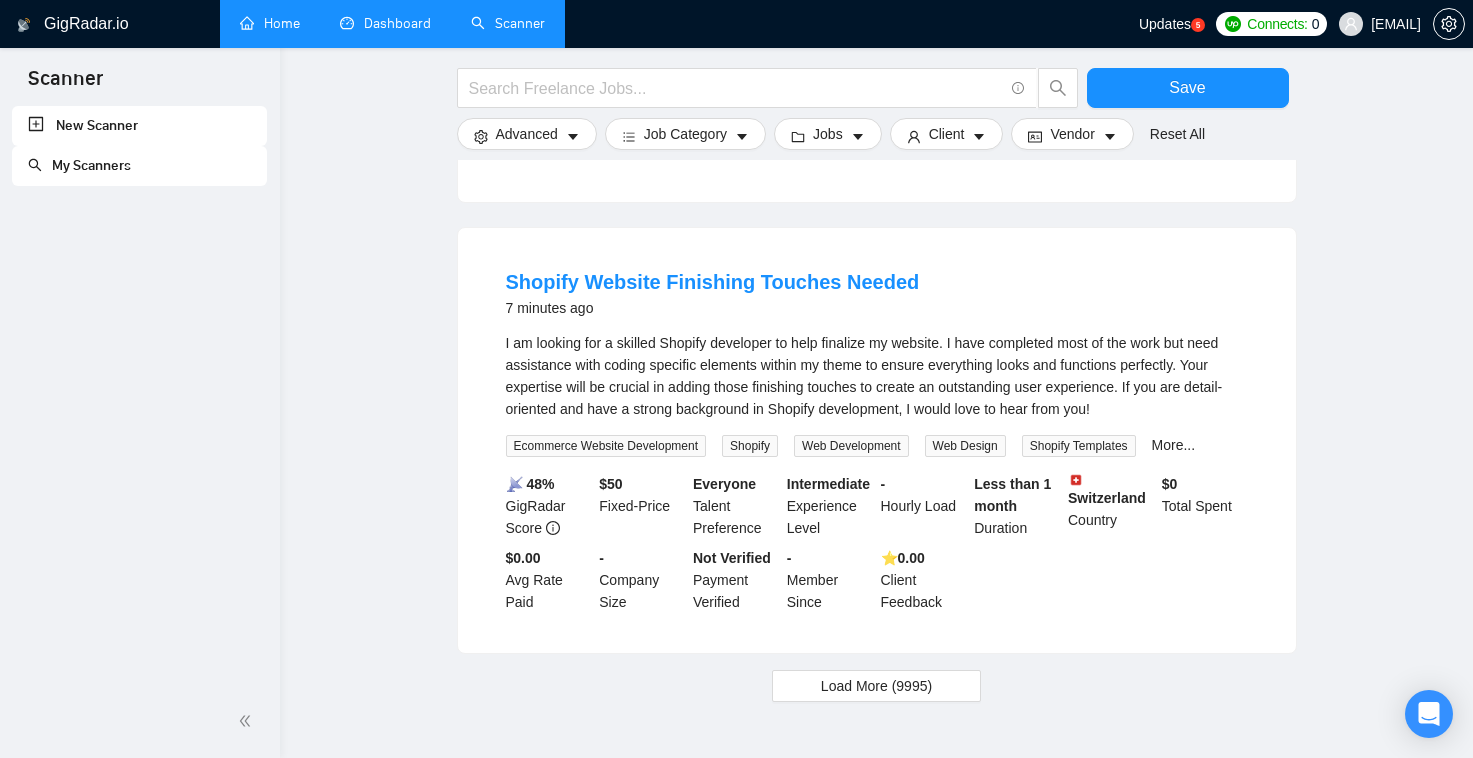 click on "GigRadar.io" at bounding box center [86, 24] 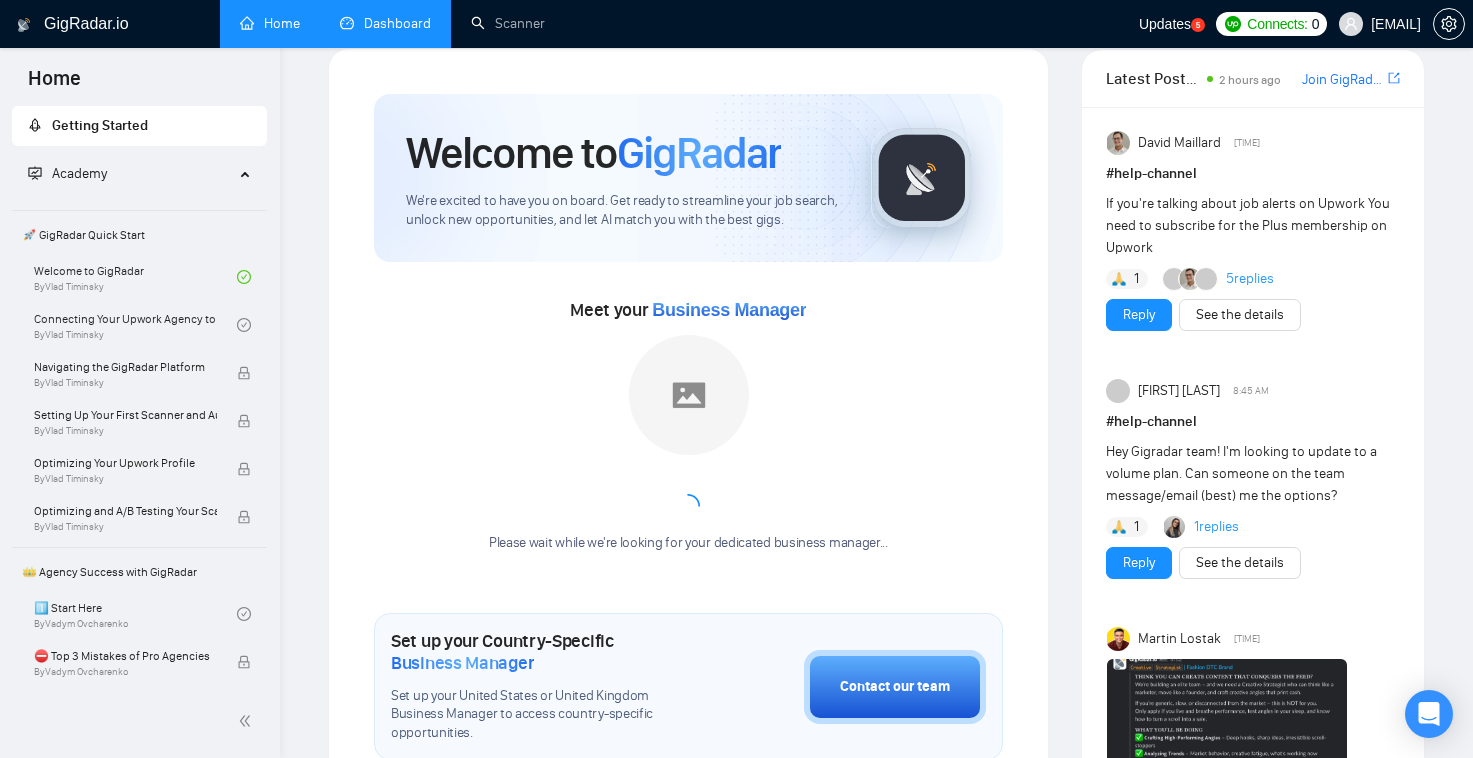 scroll, scrollTop: 31, scrollLeft: 0, axis: vertical 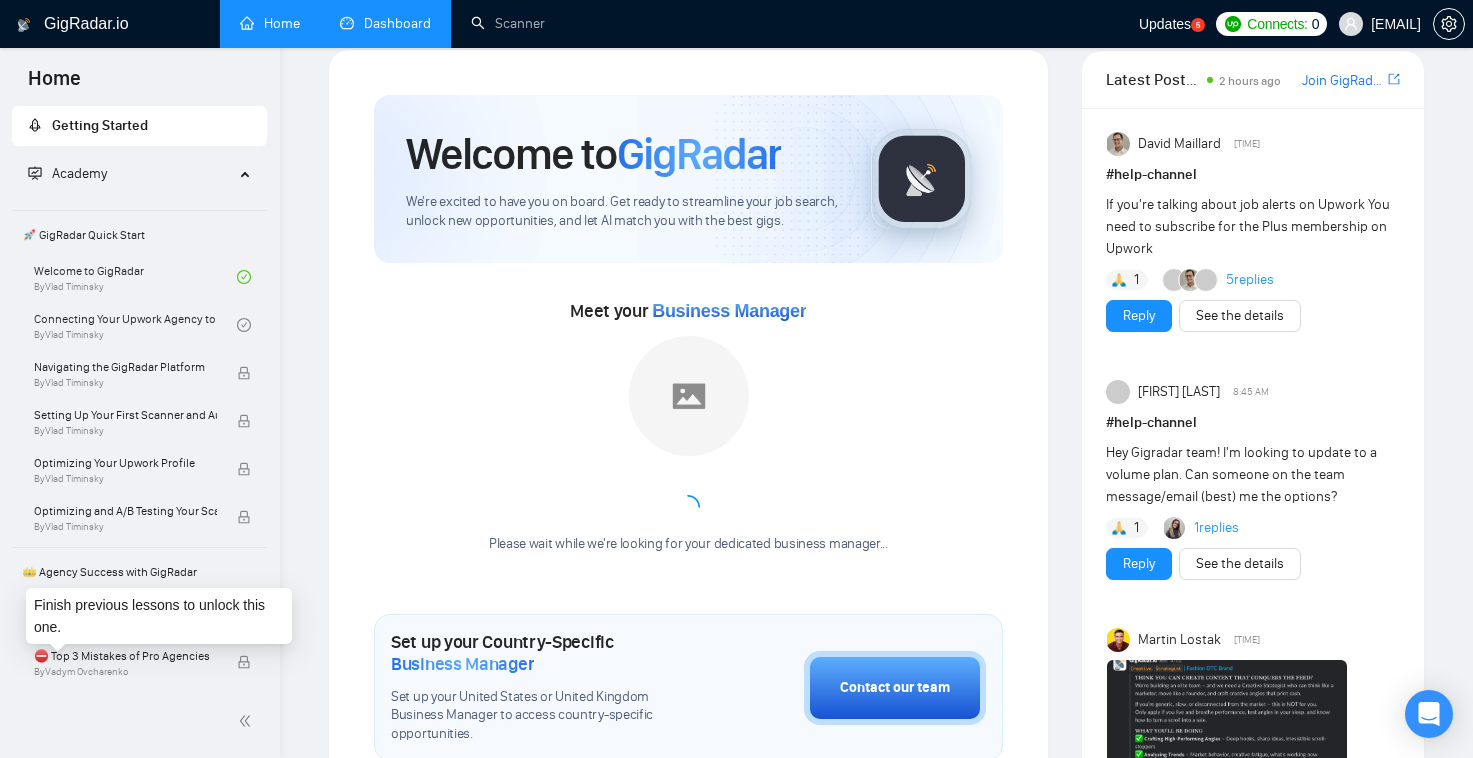 click on "Finish previous lessons to unlock this one." at bounding box center (159, 616) 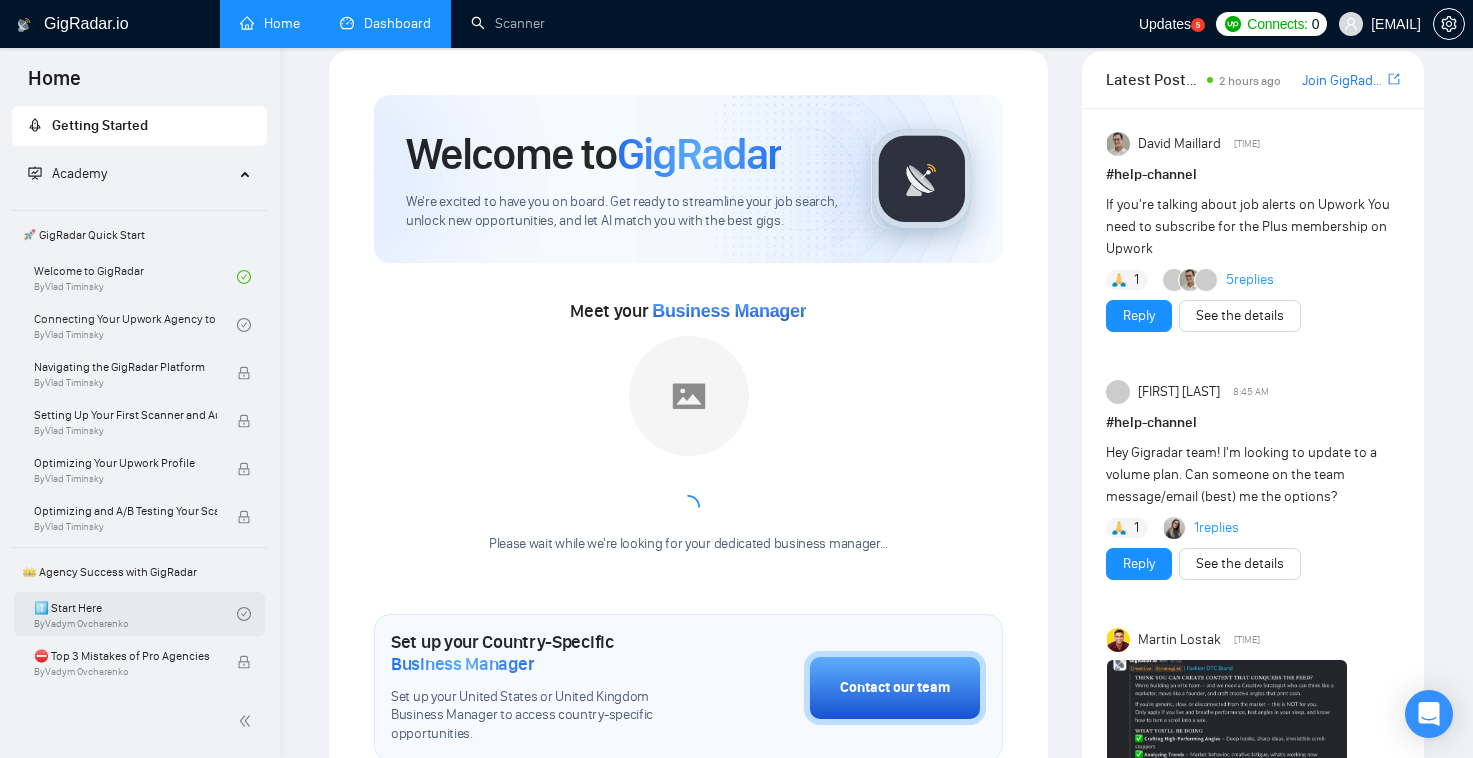 click on "1️⃣ Start Here By  [FIRST] [LAST]" at bounding box center (135, 614) 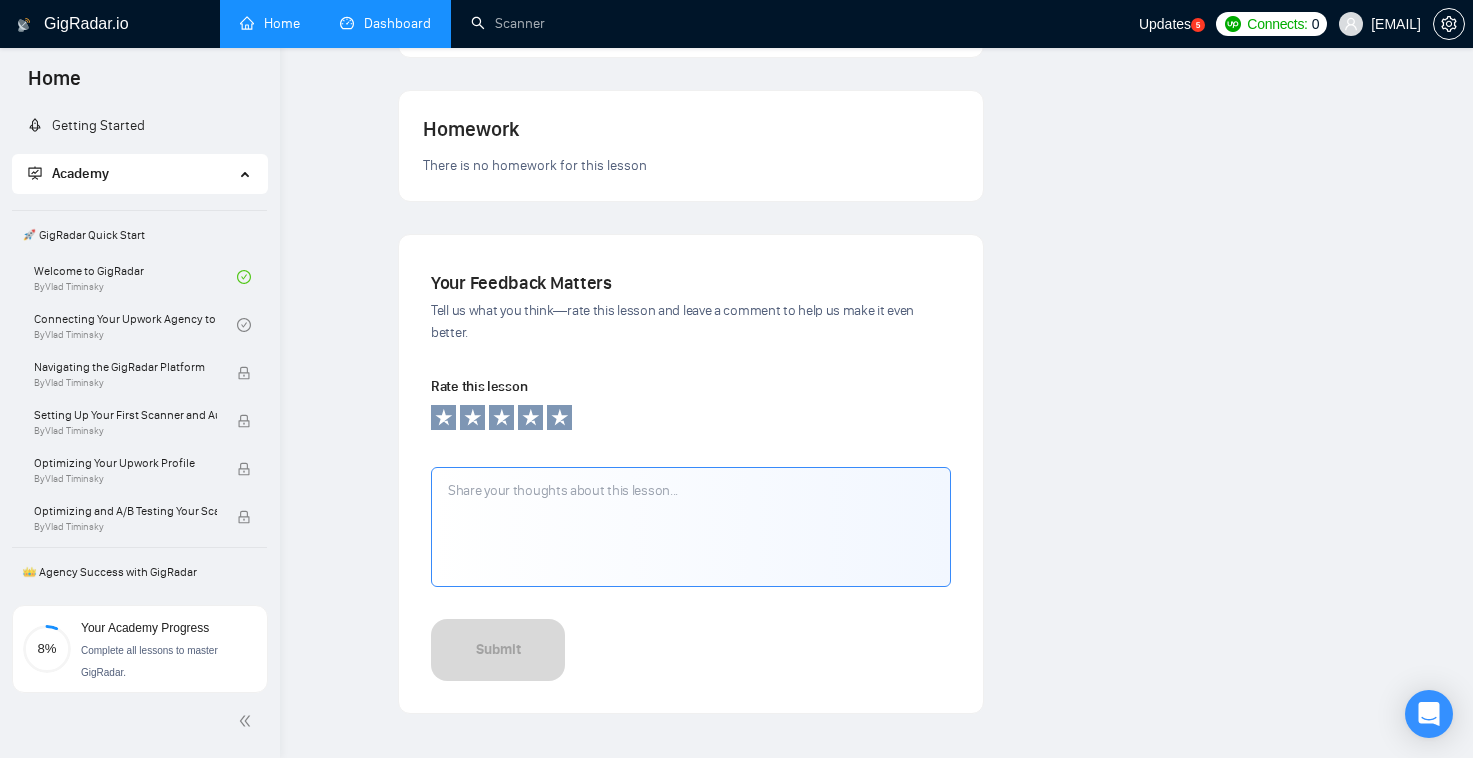 scroll, scrollTop: 1699, scrollLeft: 0, axis: vertical 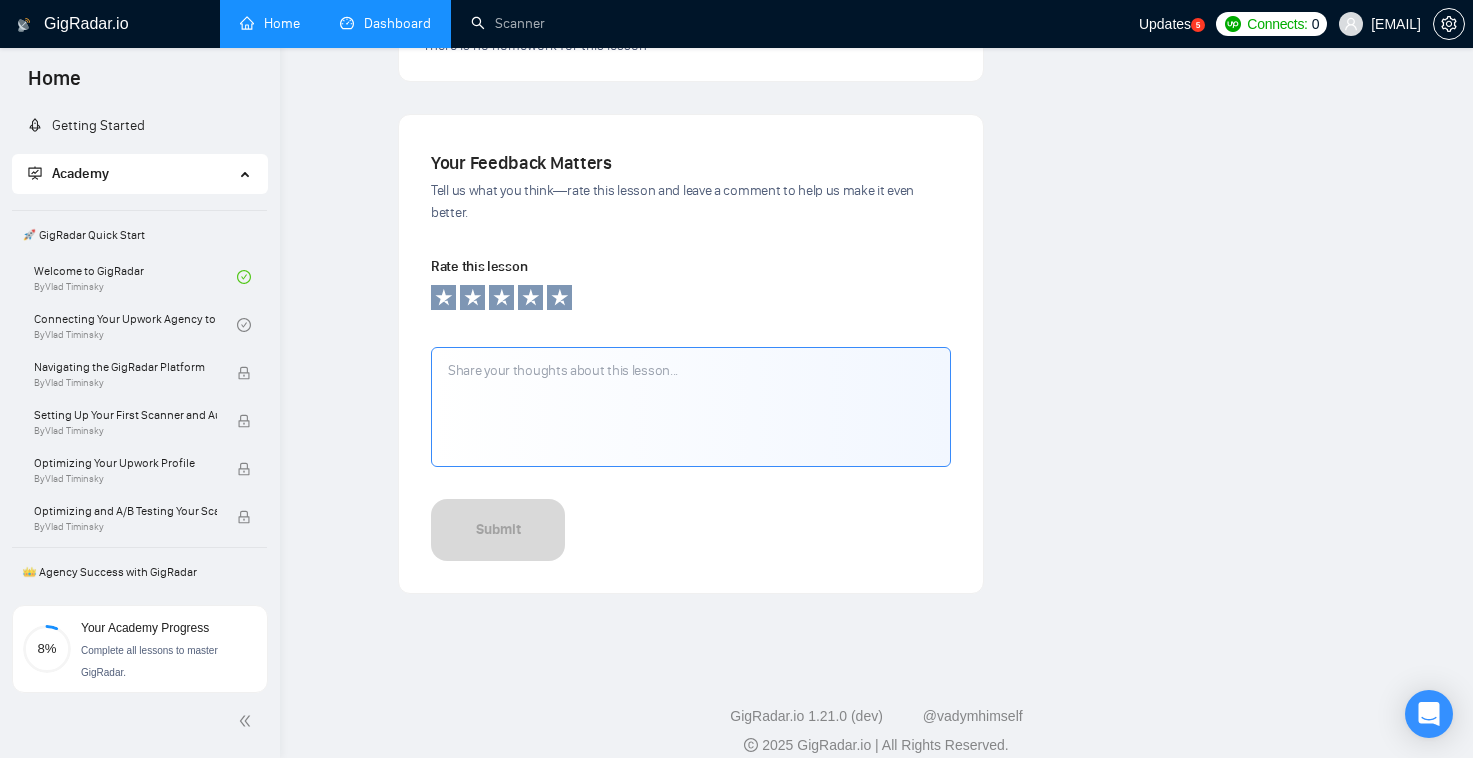 click on "% Your Academy Progress Complete all lessons to master GigRadar." at bounding box center [140, 649] 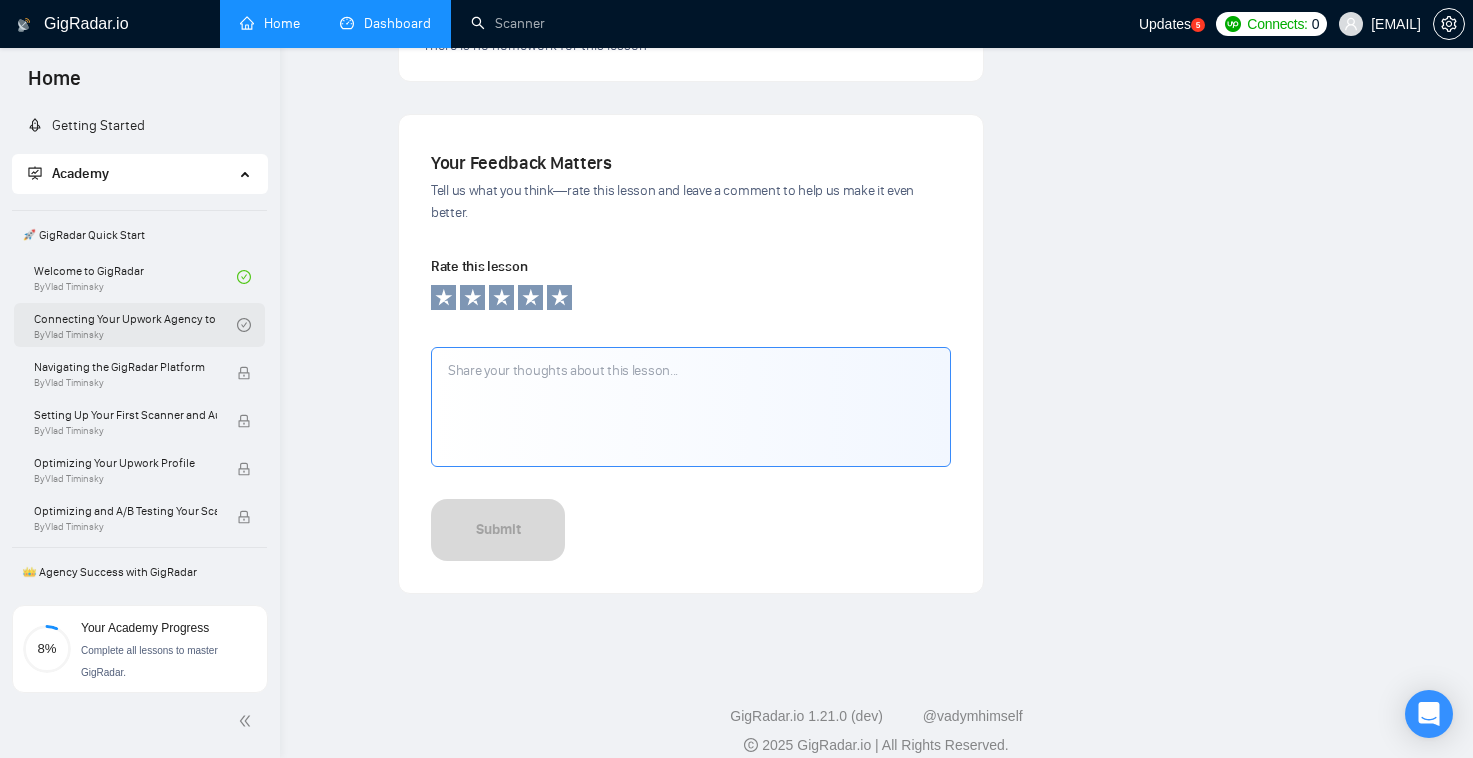 click on "Connecting Your Upwork Agency to GigRadar By  [FIRST] [LAST]" at bounding box center [135, 325] 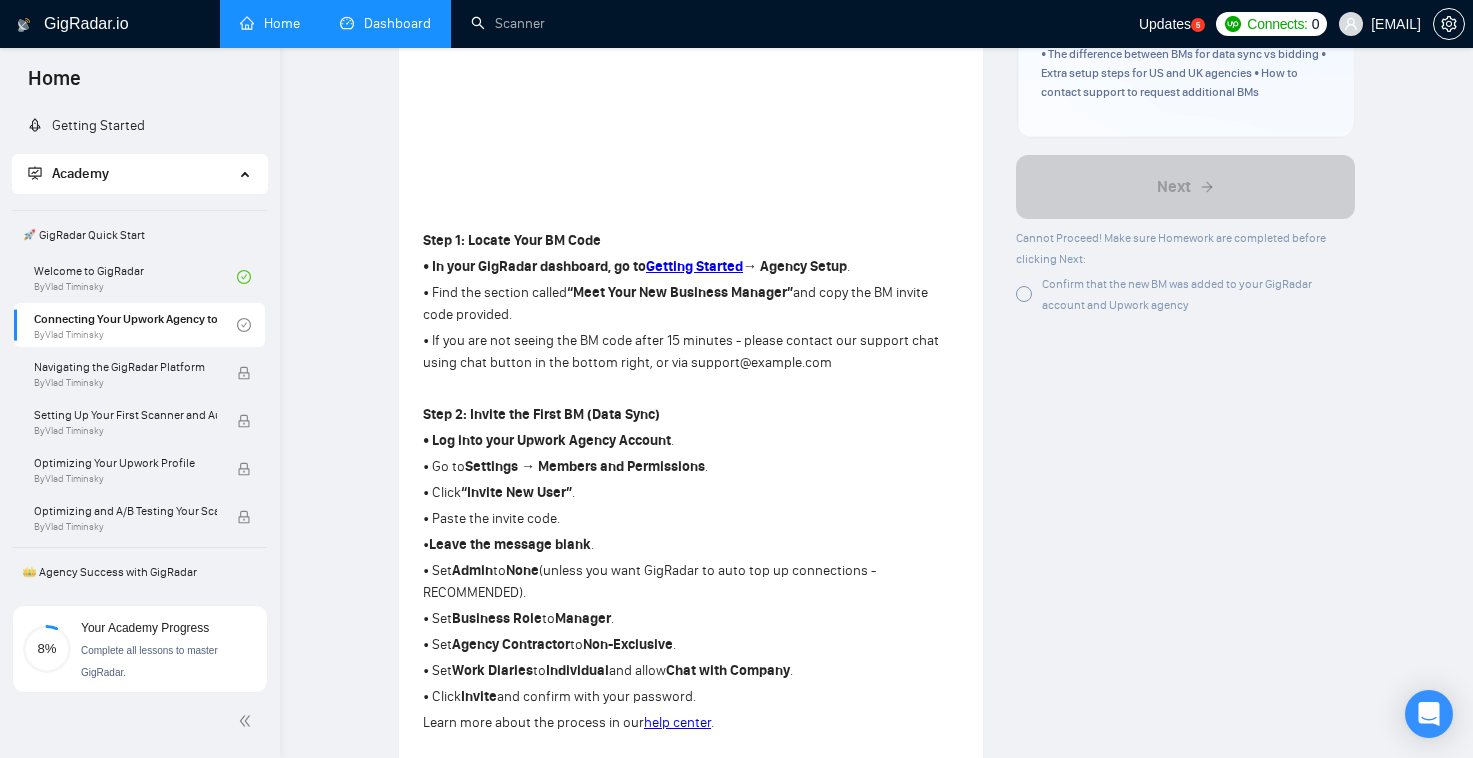 scroll, scrollTop: 322, scrollLeft: 0, axis: vertical 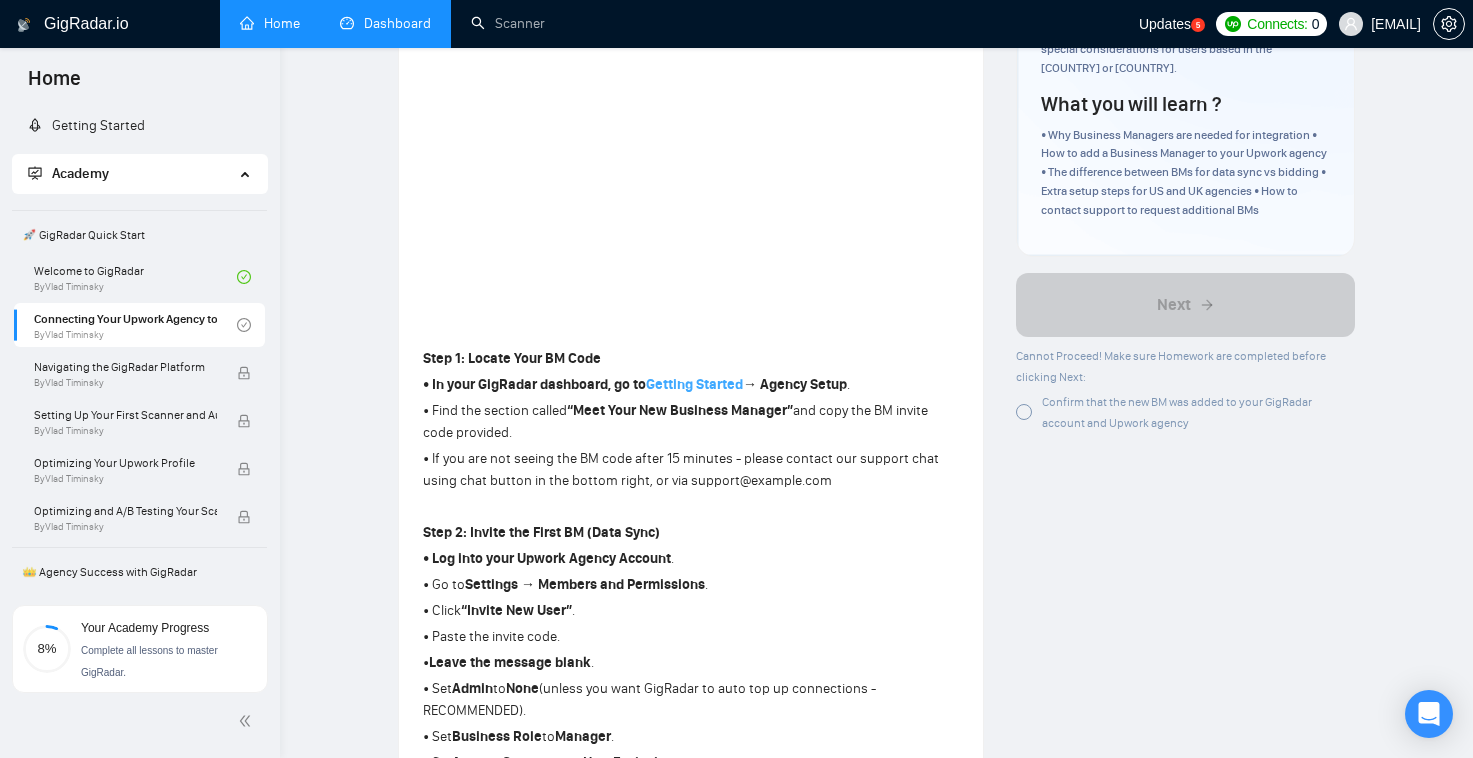 click on "Getting Started" at bounding box center (694, 384) 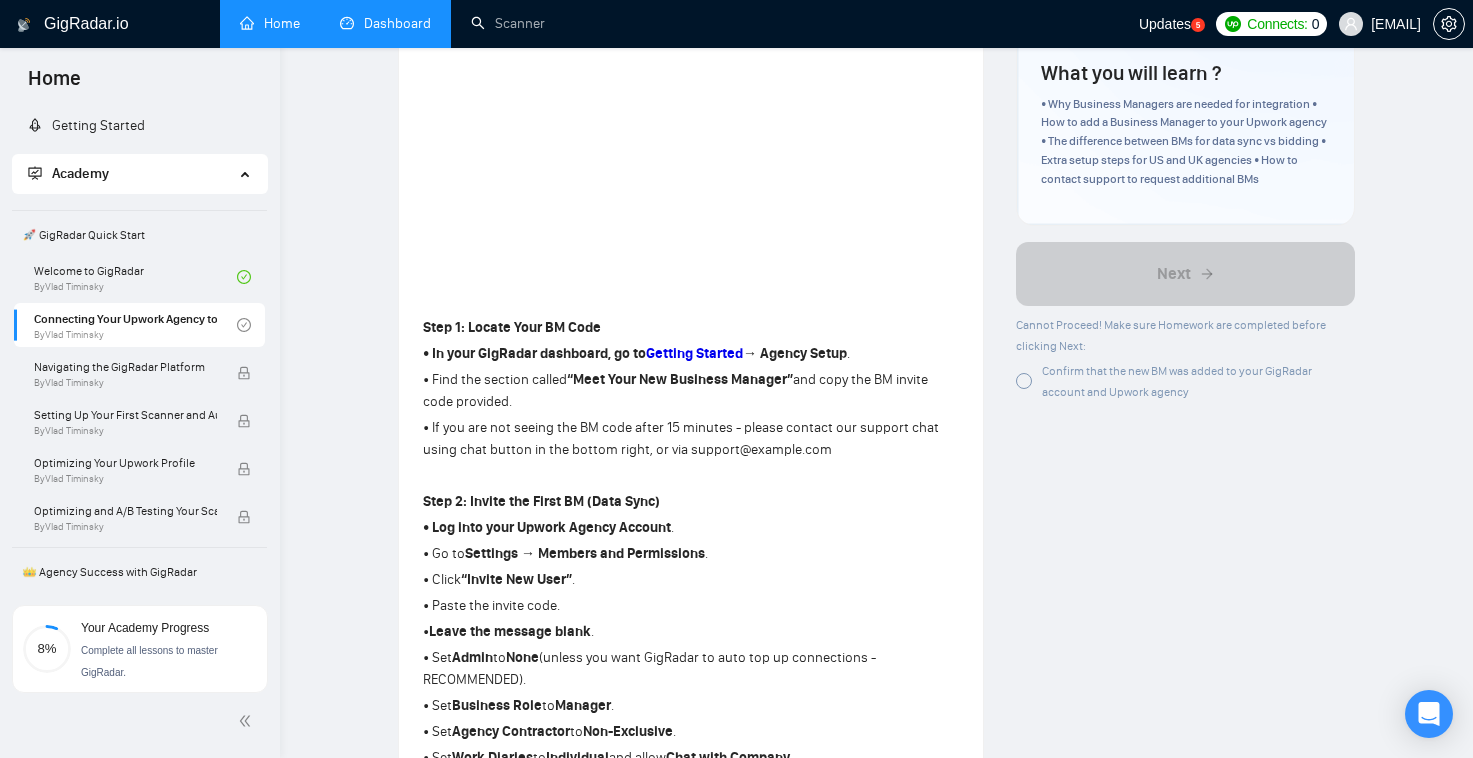 scroll, scrollTop: 355, scrollLeft: 0, axis: vertical 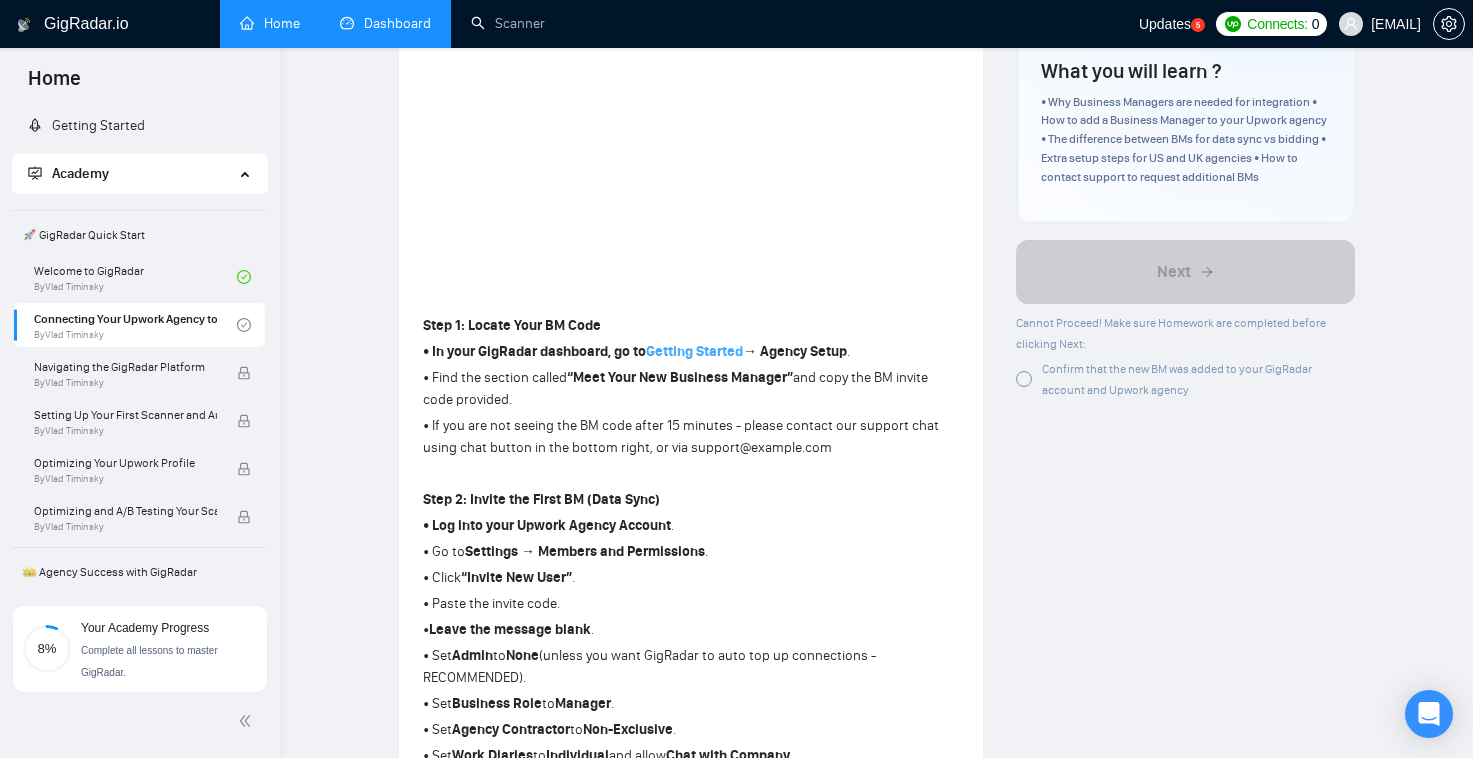 click on "Getting Started" at bounding box center [694, 351] 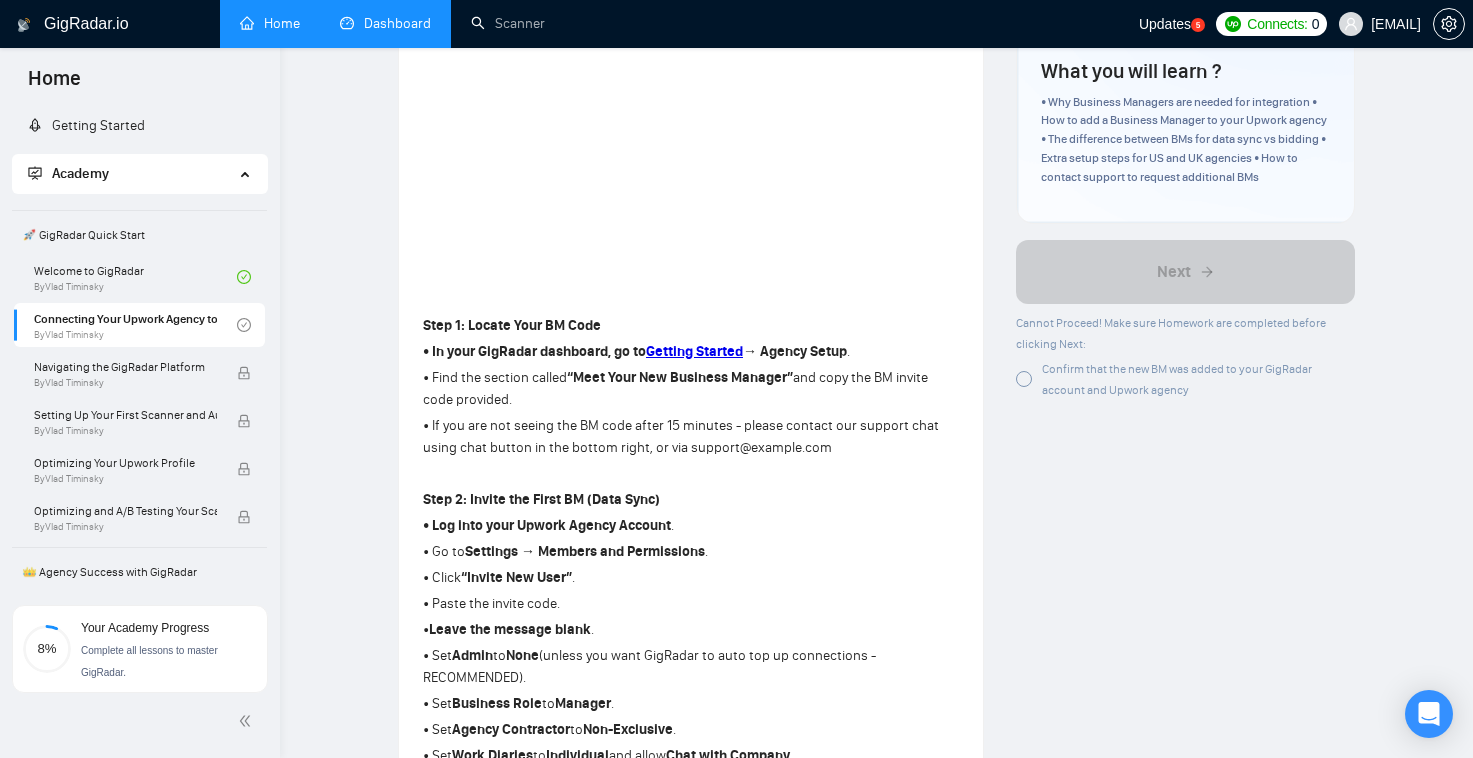 click on "GigRadar.io" at bounding box center [86, 24] 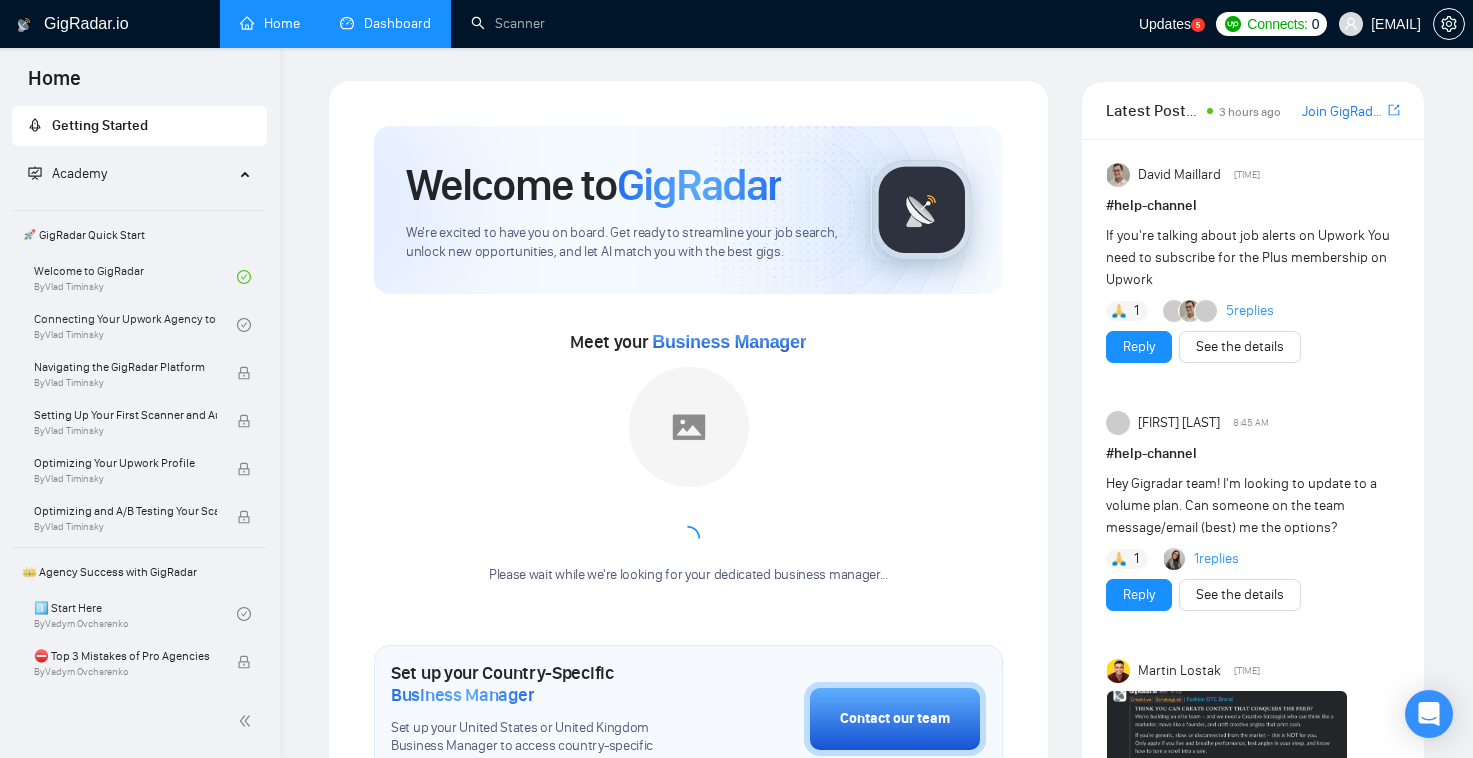 click on "Dashboard" at bounding box center [385, 23] 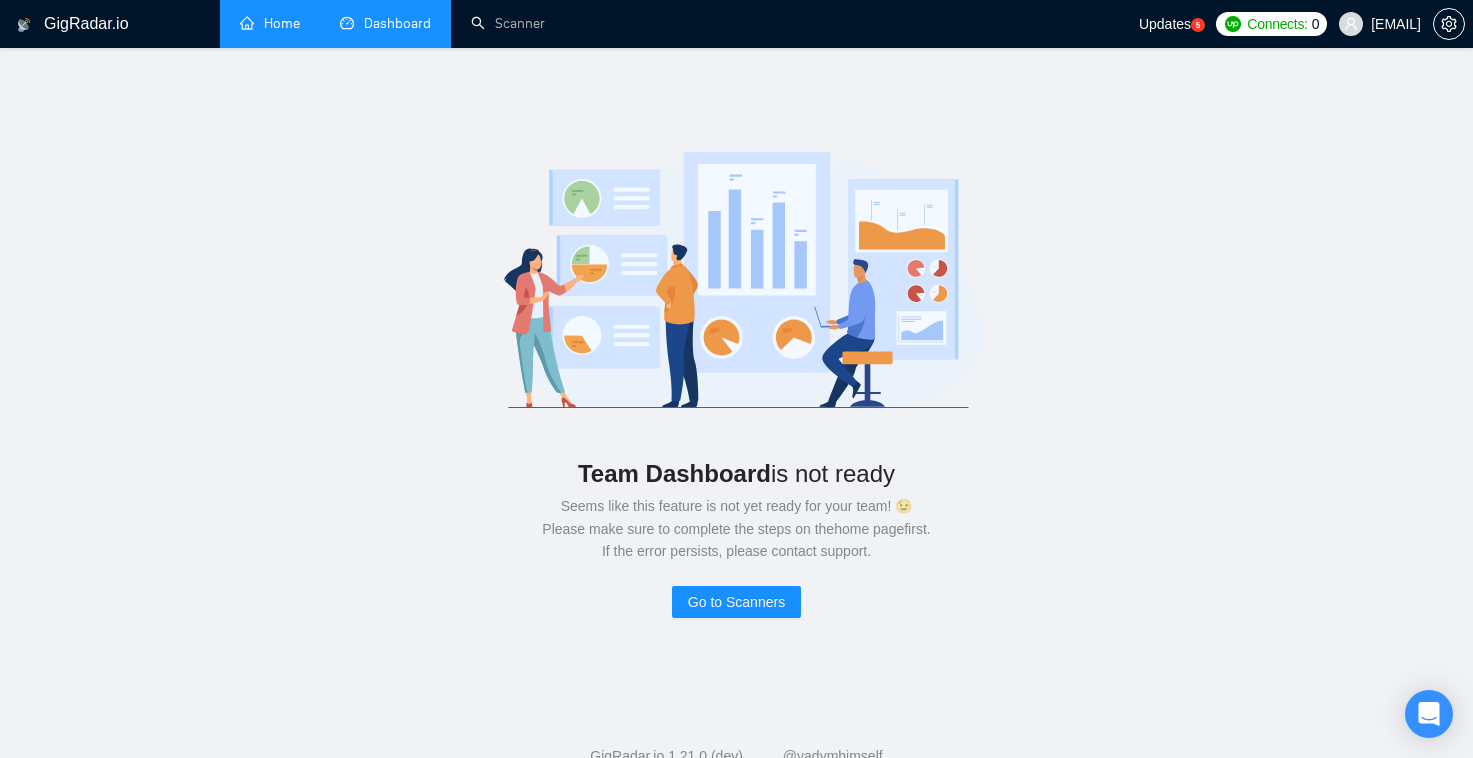 click on "Home" at bounding box center (270, 23) 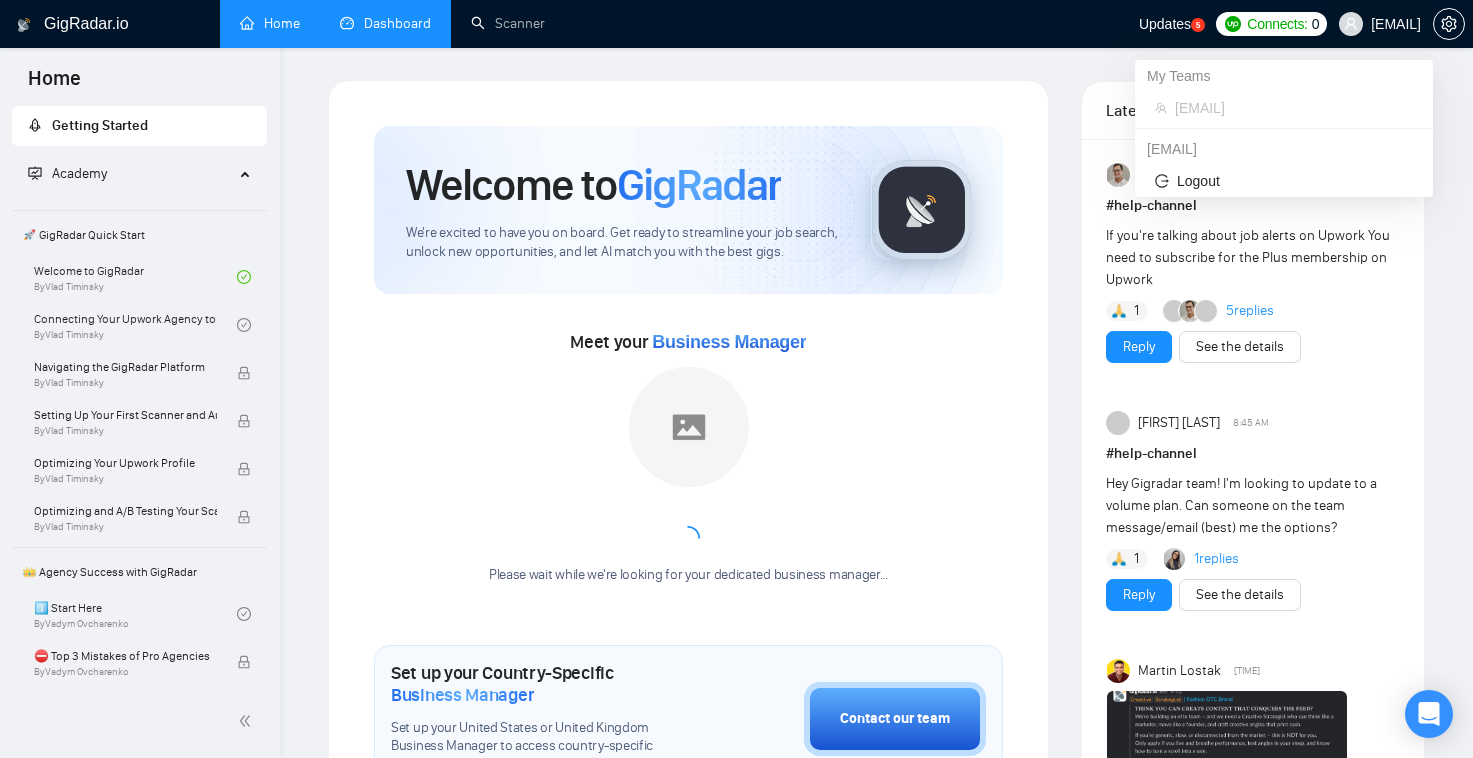 click on "[EMAIL]" at bounding box center (1380, 24) 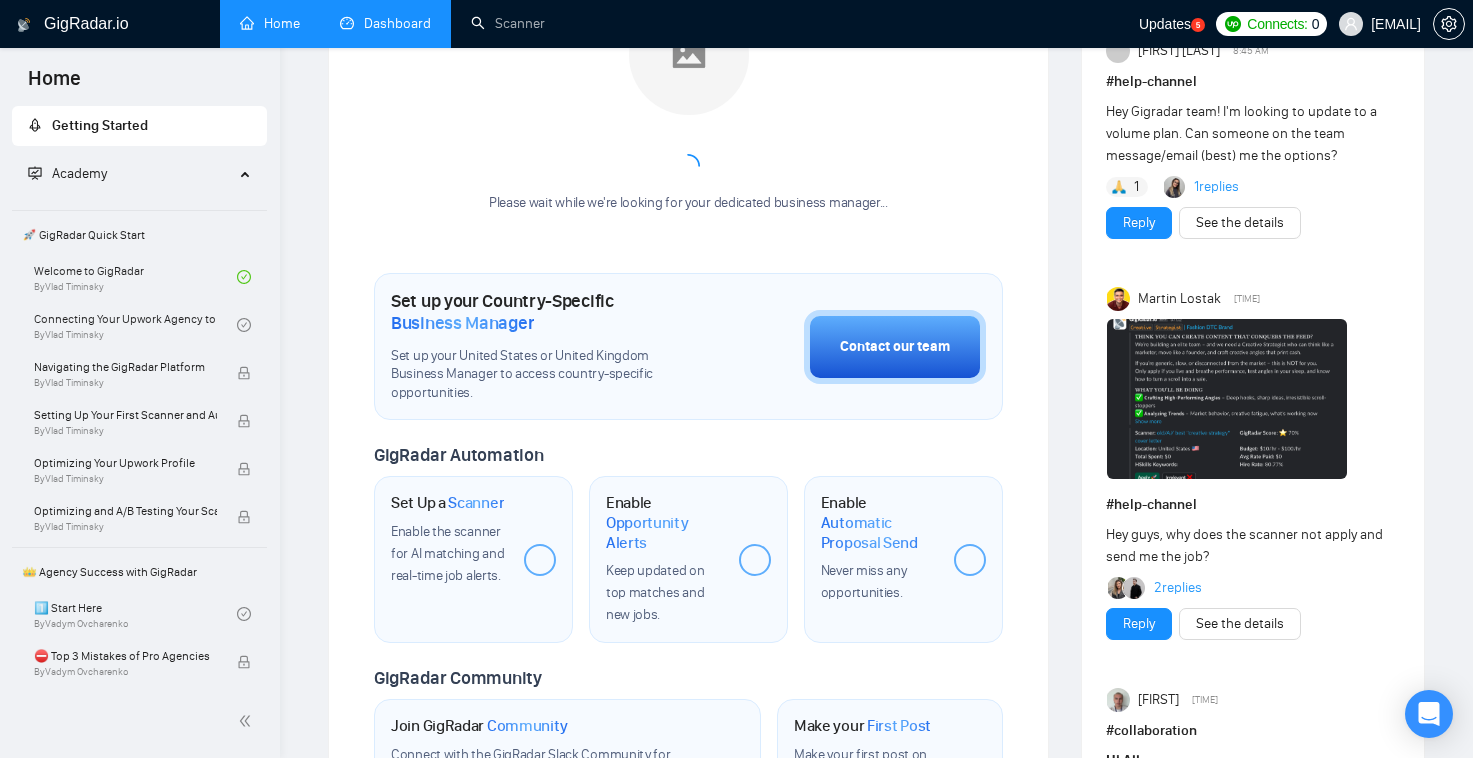 scroll, scrollTop: 373, scrollLeft: 0, axis: vertical 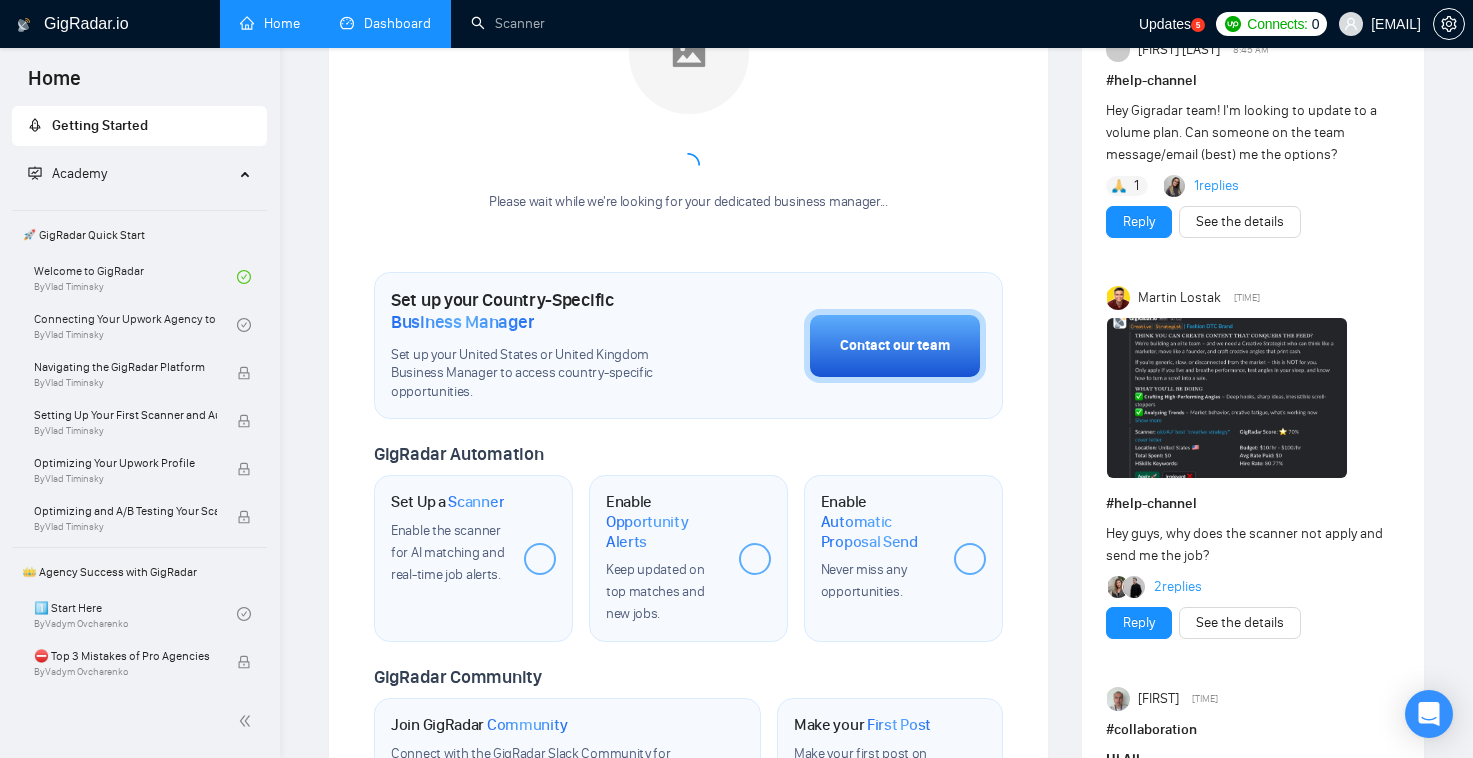 click at bounding box center (540, 559) 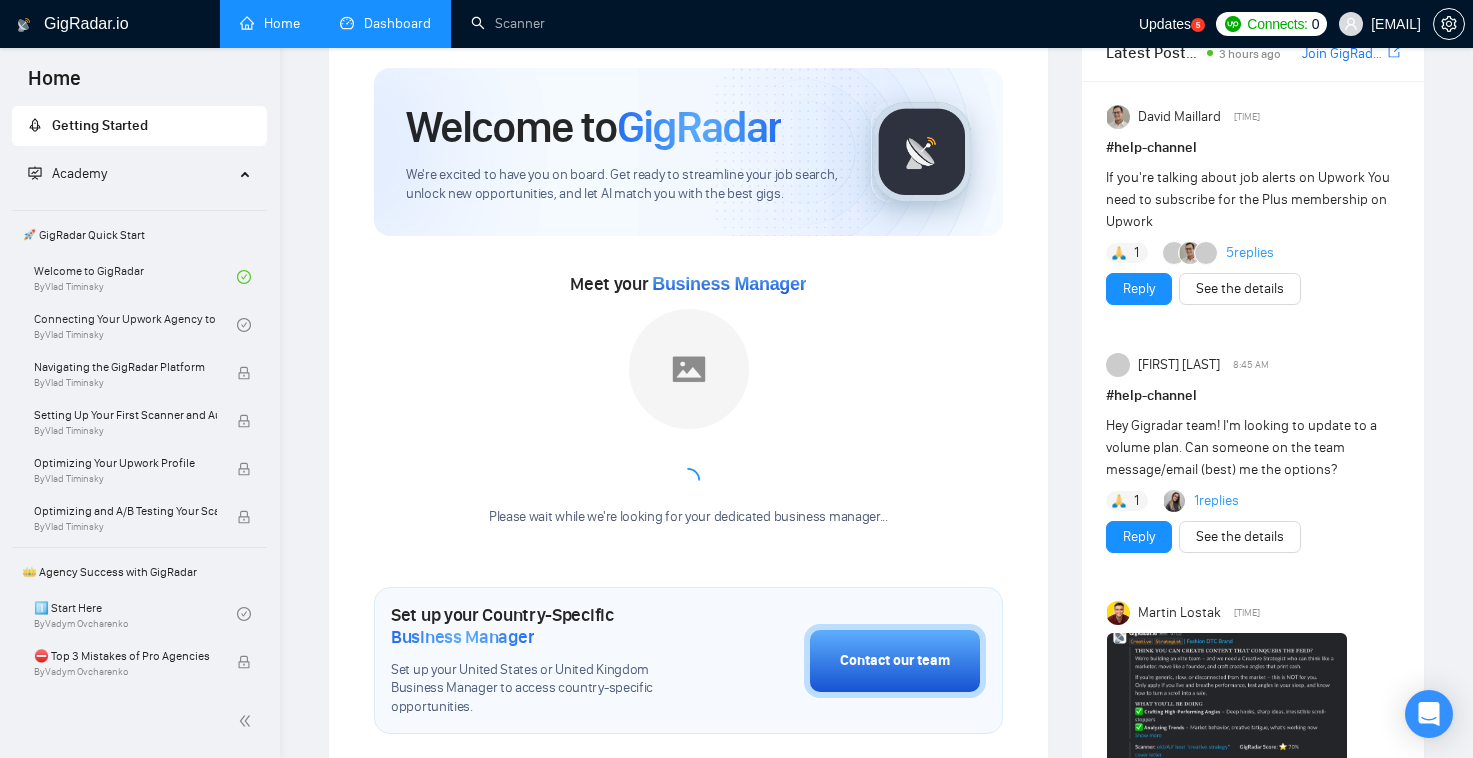 scroll, scrollTop: 0, scrollLeft: 0, axis: both 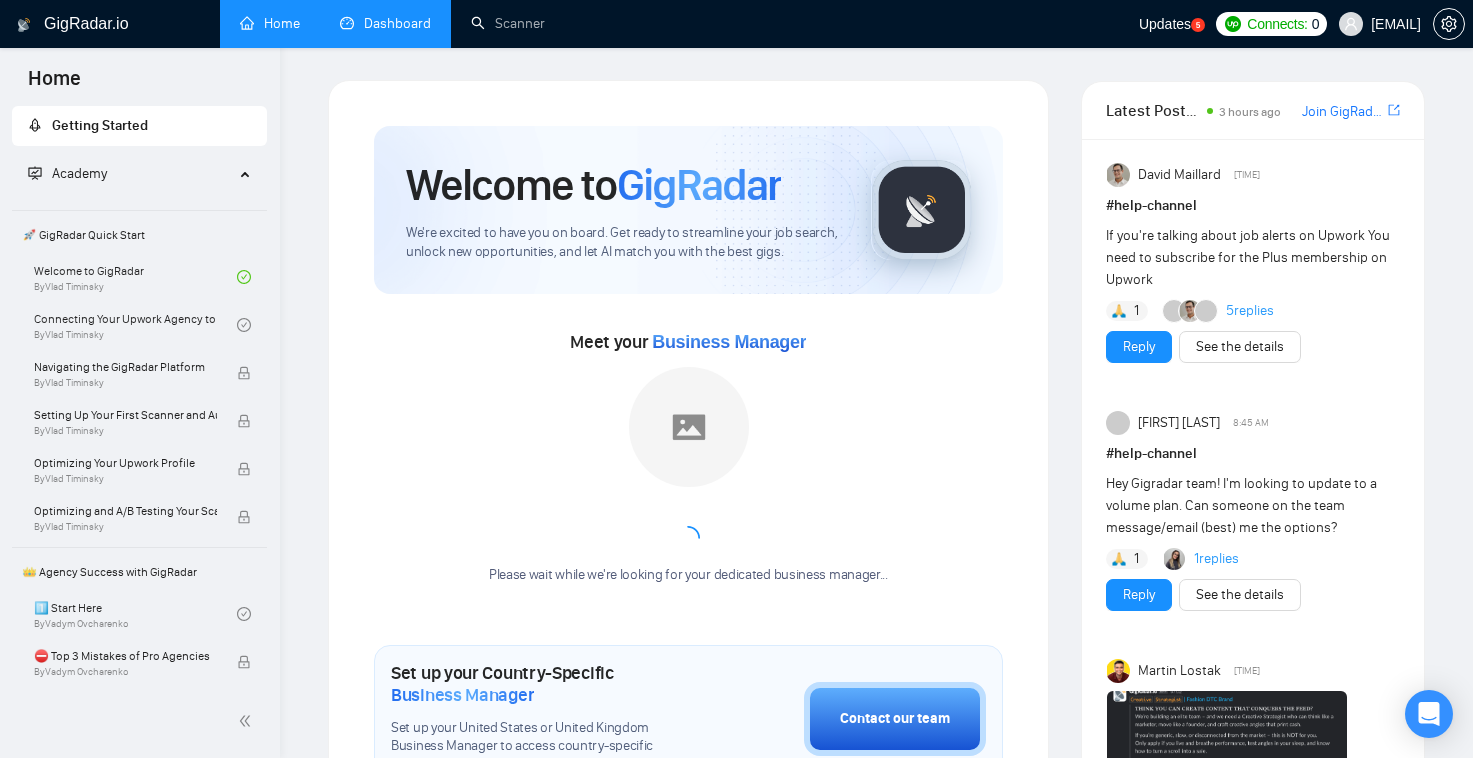click on "Updates" at bounding box center (1165, 24) 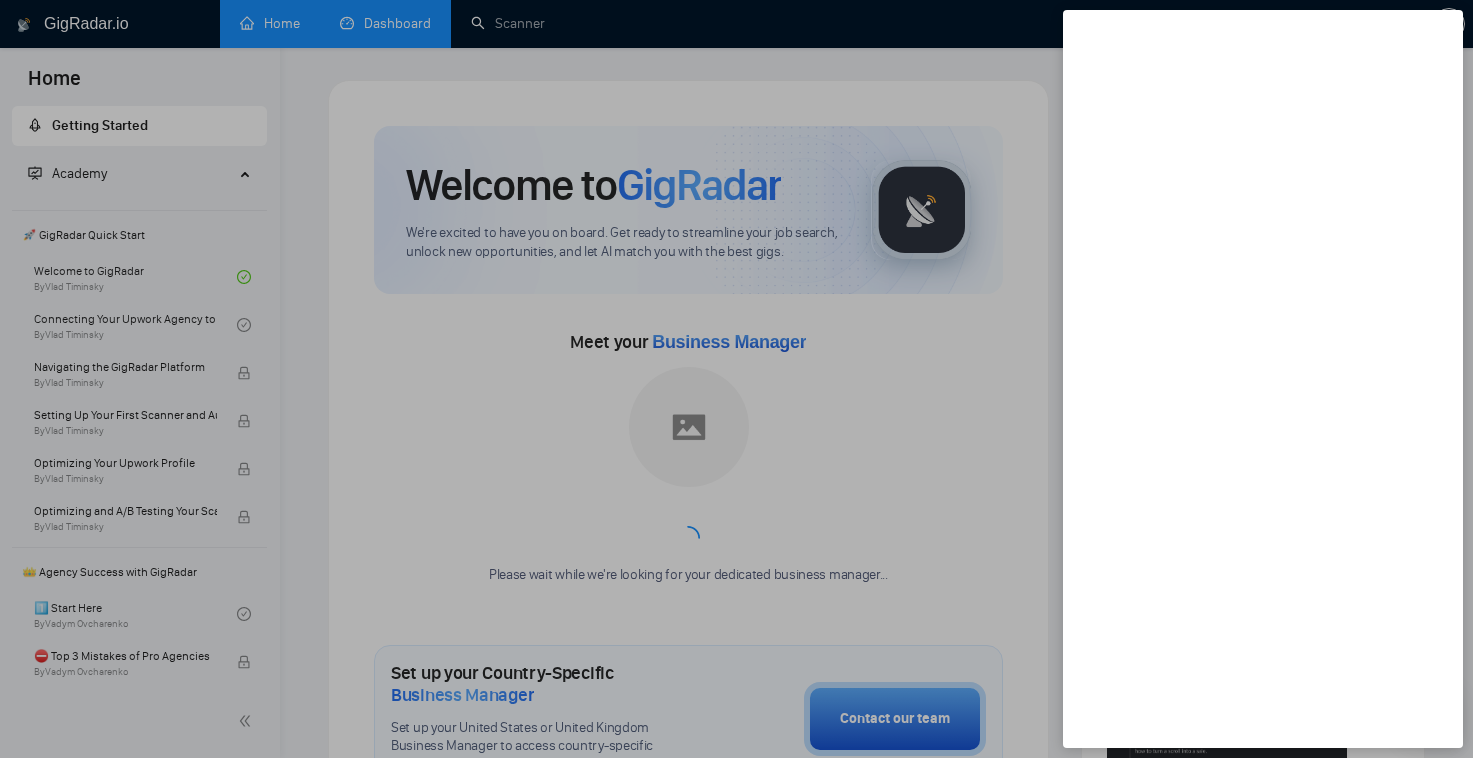 click at bounding box center [736, 379] 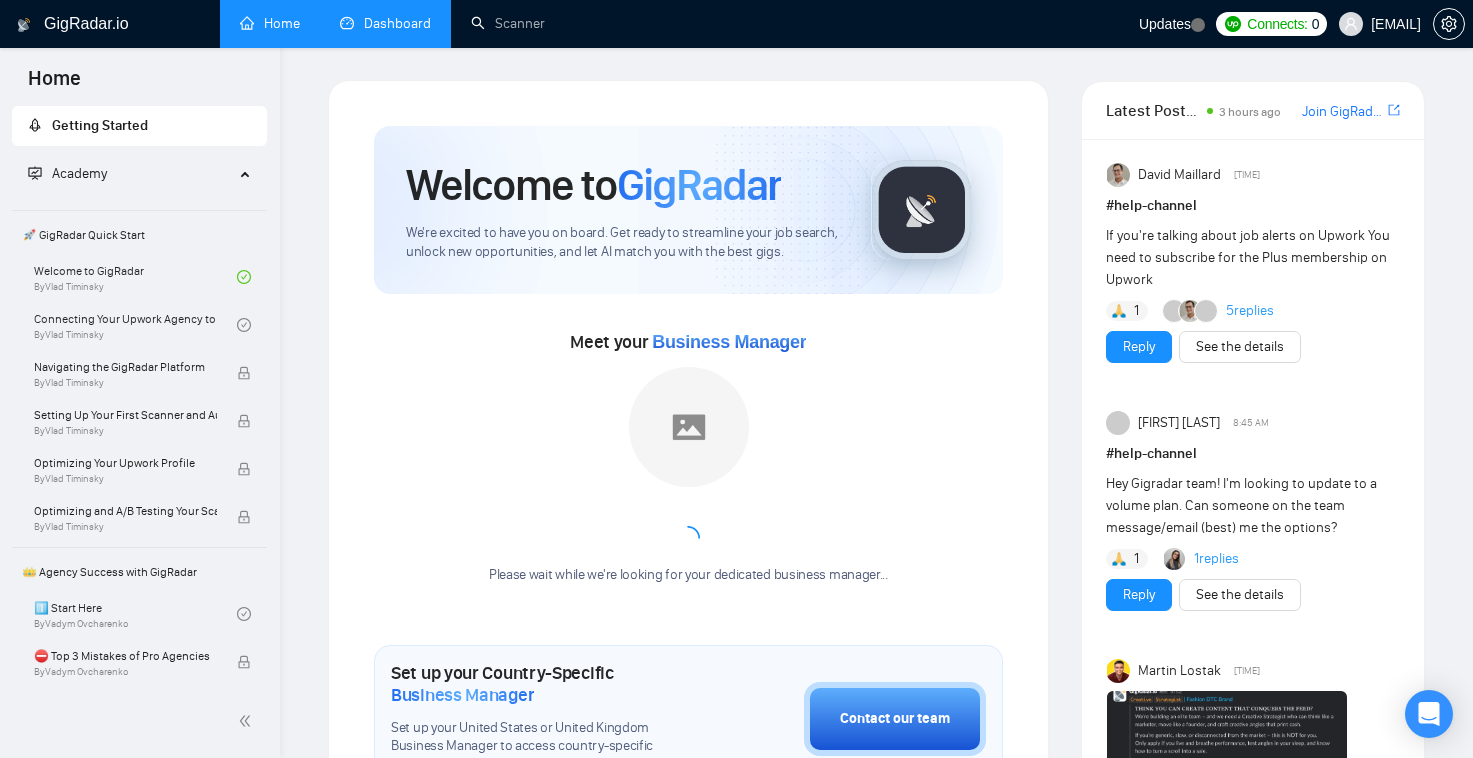 click on "Dashboard" at bounding box center [385, 23] 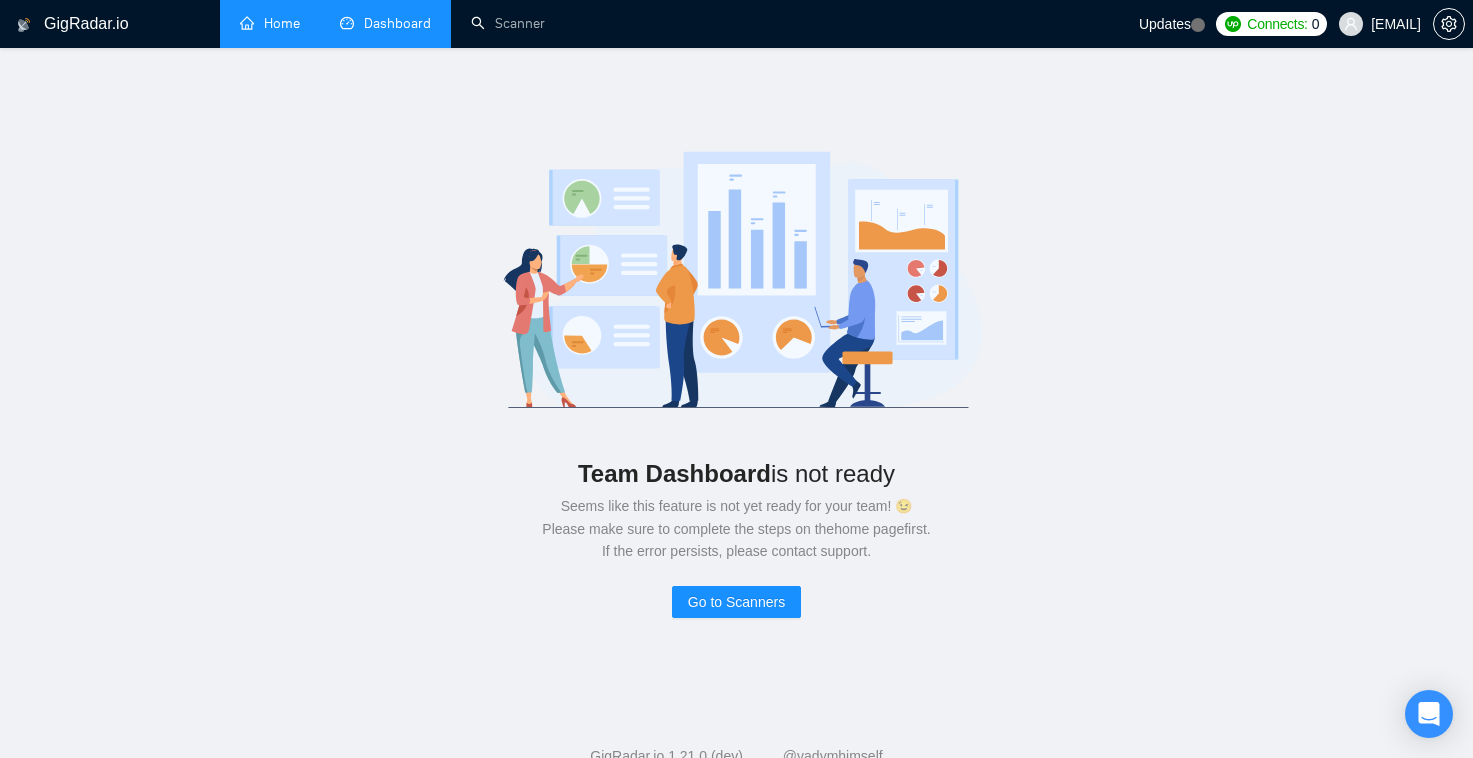 click on "Connects:" at bounding box center (1277, 24) 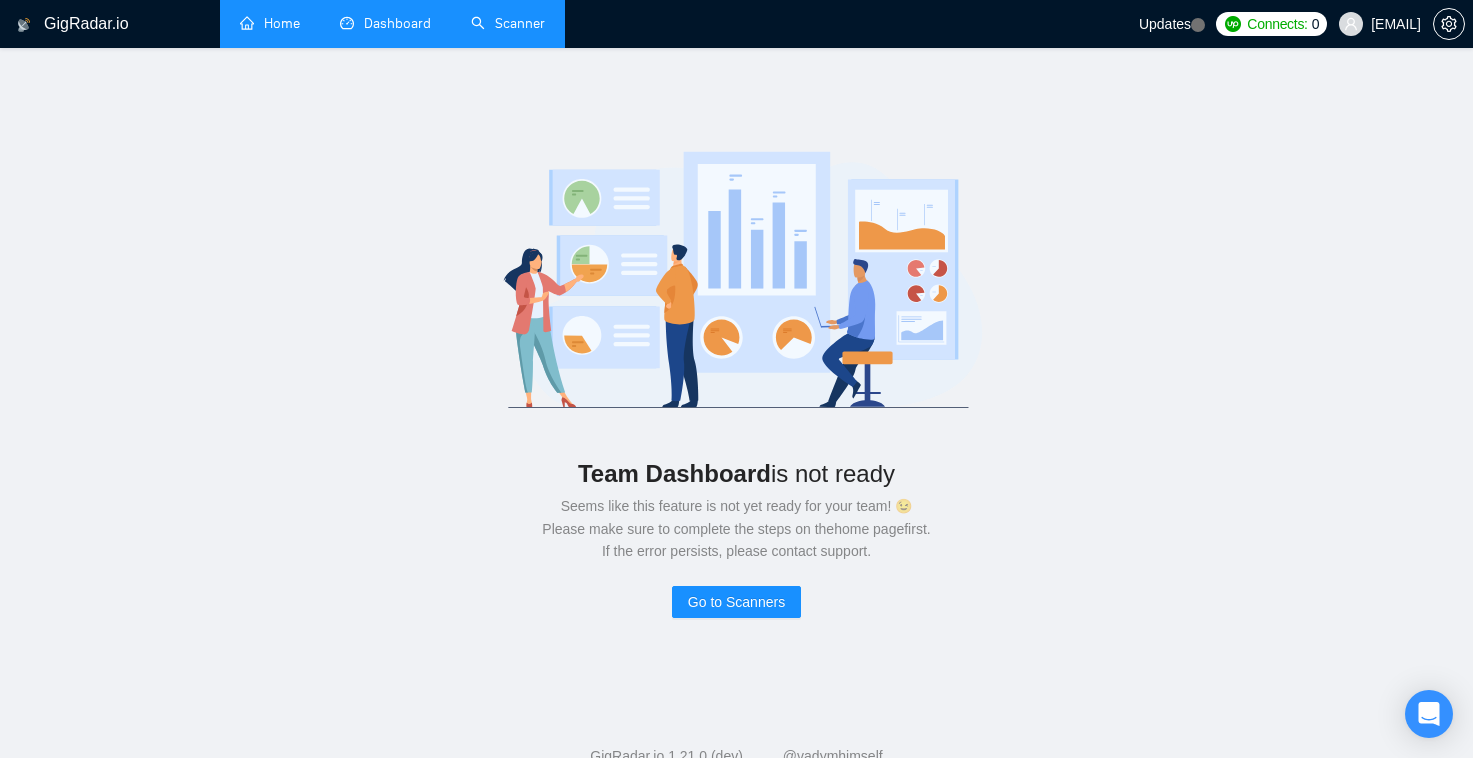 click on "Scanner" at bounding box center [508, 23] 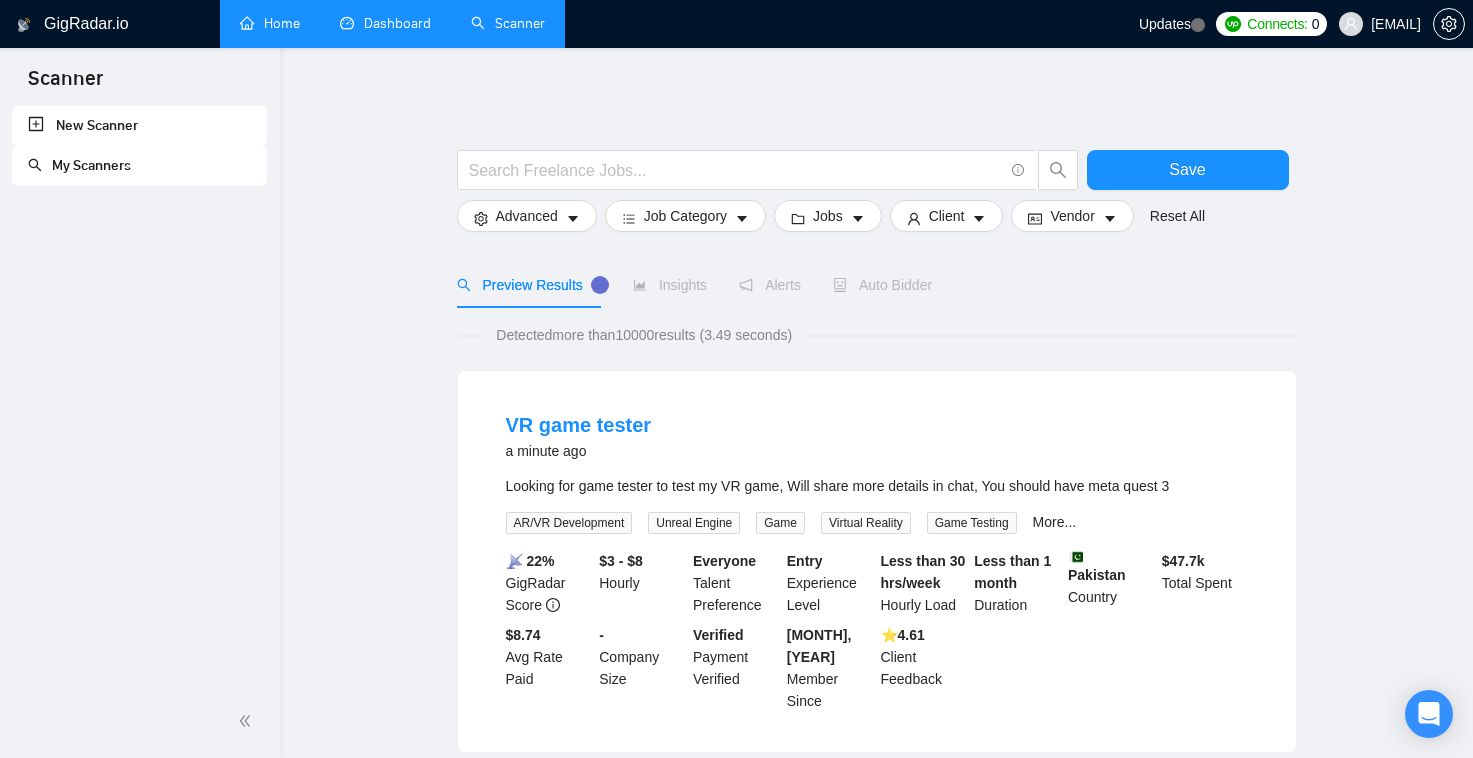 click on "New Scanner" at bounding box center (139, 126) 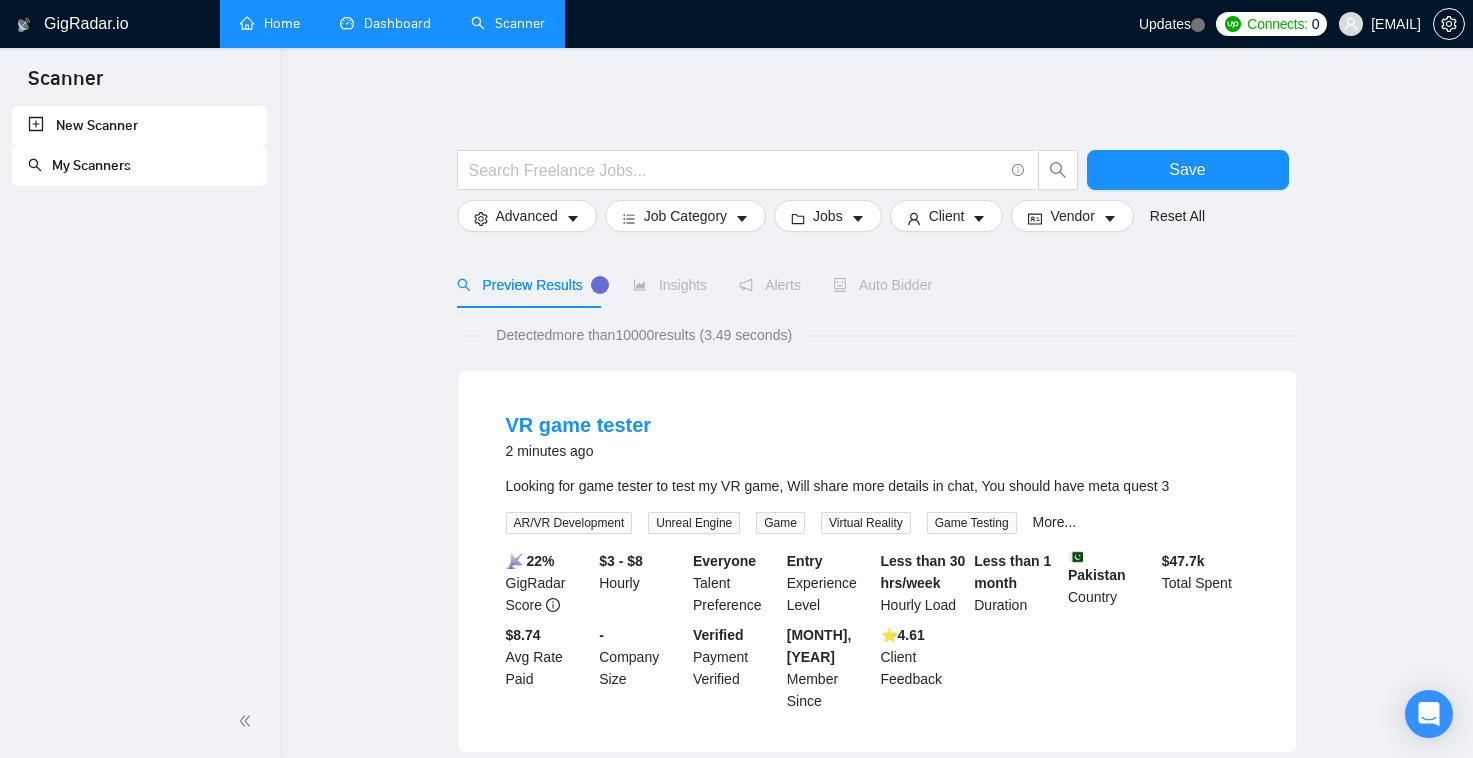 click on "Dashboard" at bounding box center (385, 23) 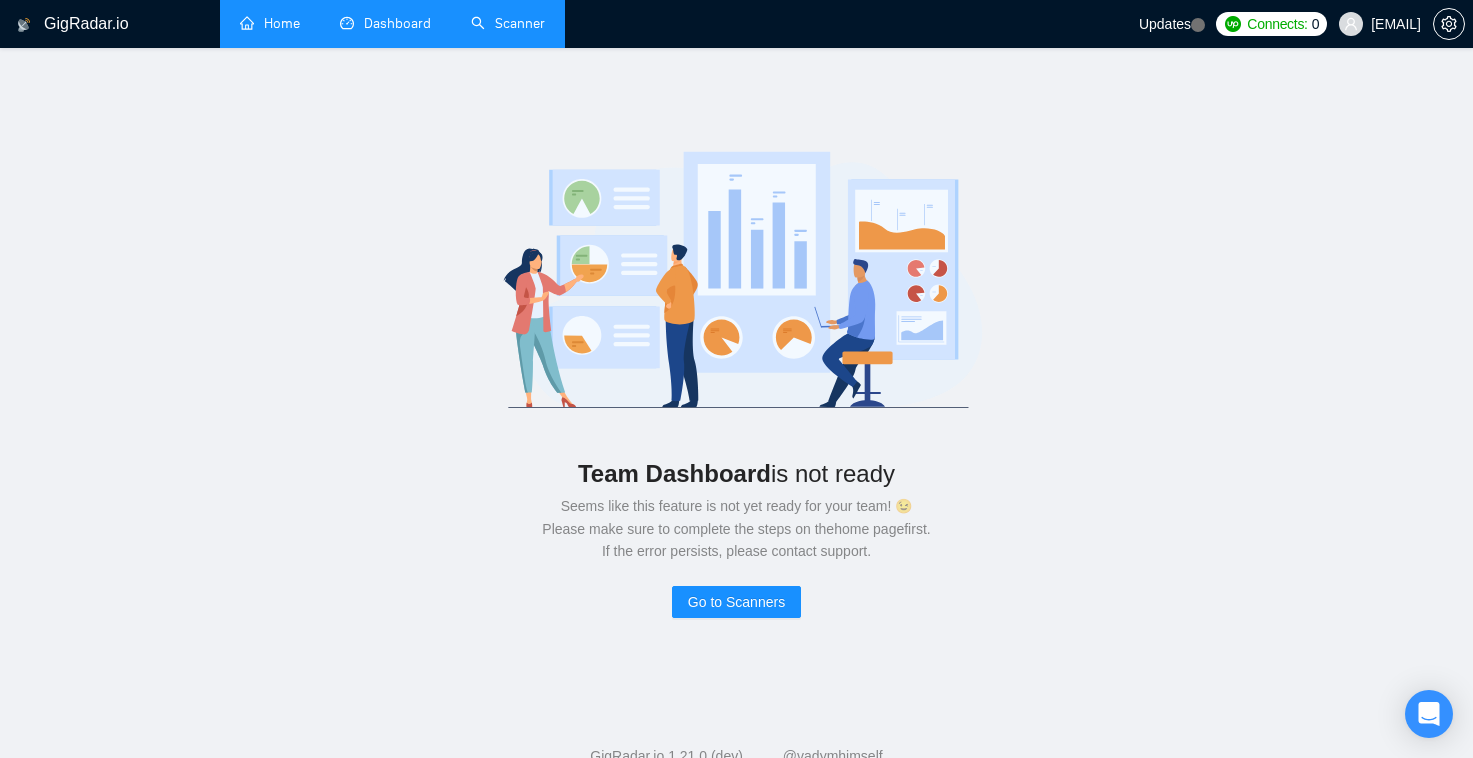 click on "Home" at bounding box center [270, 23] 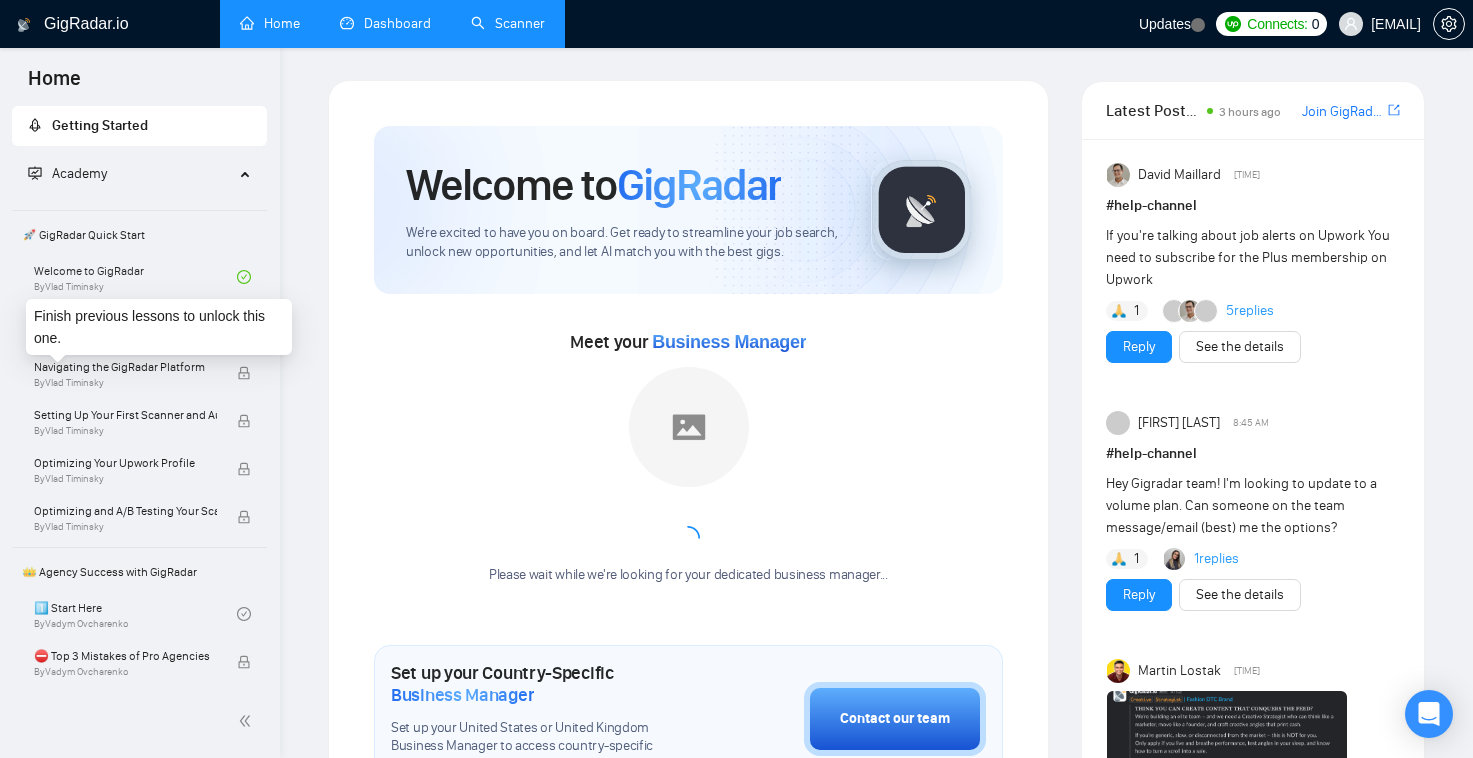 click on "Finish previous lessons to unlock this one." at bounding box center [159, 327] 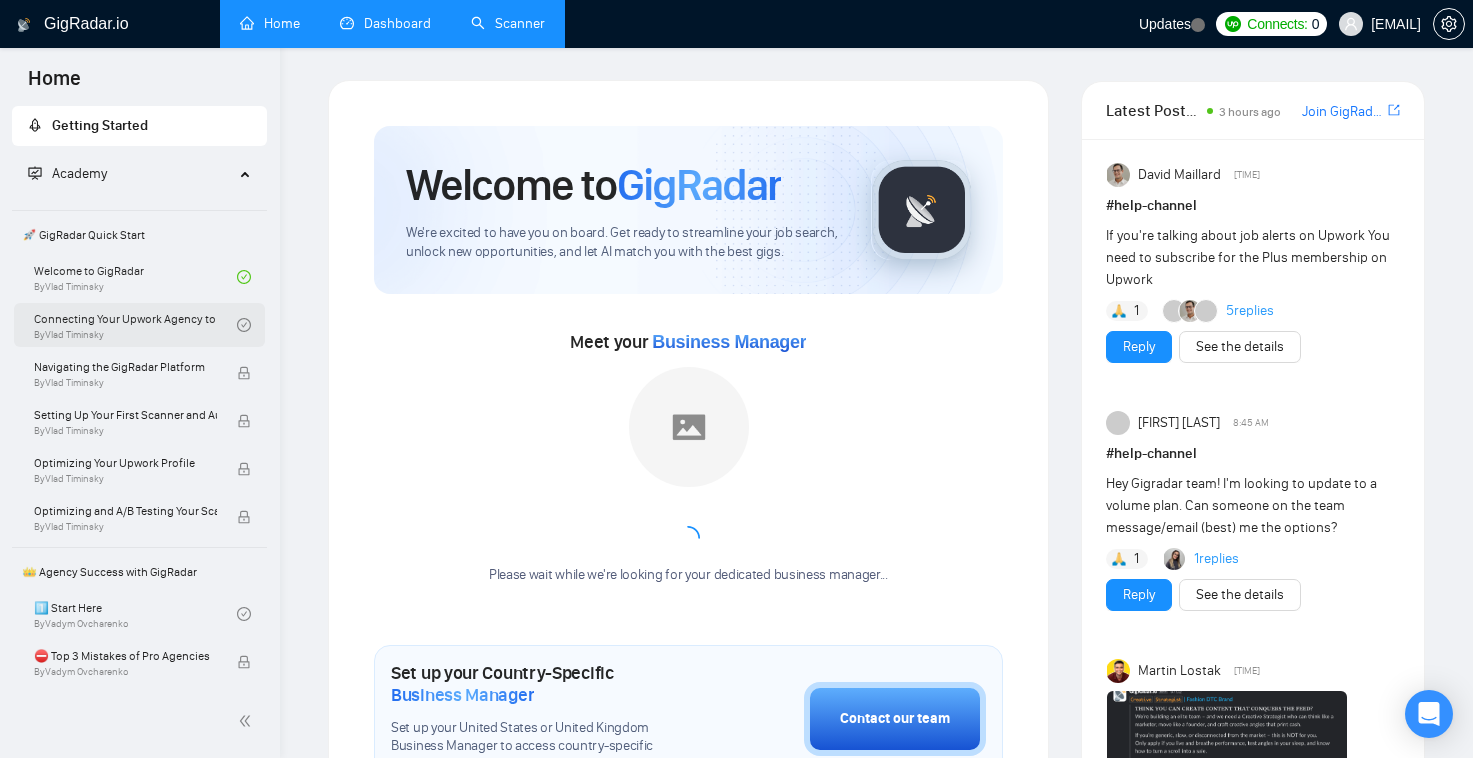 click 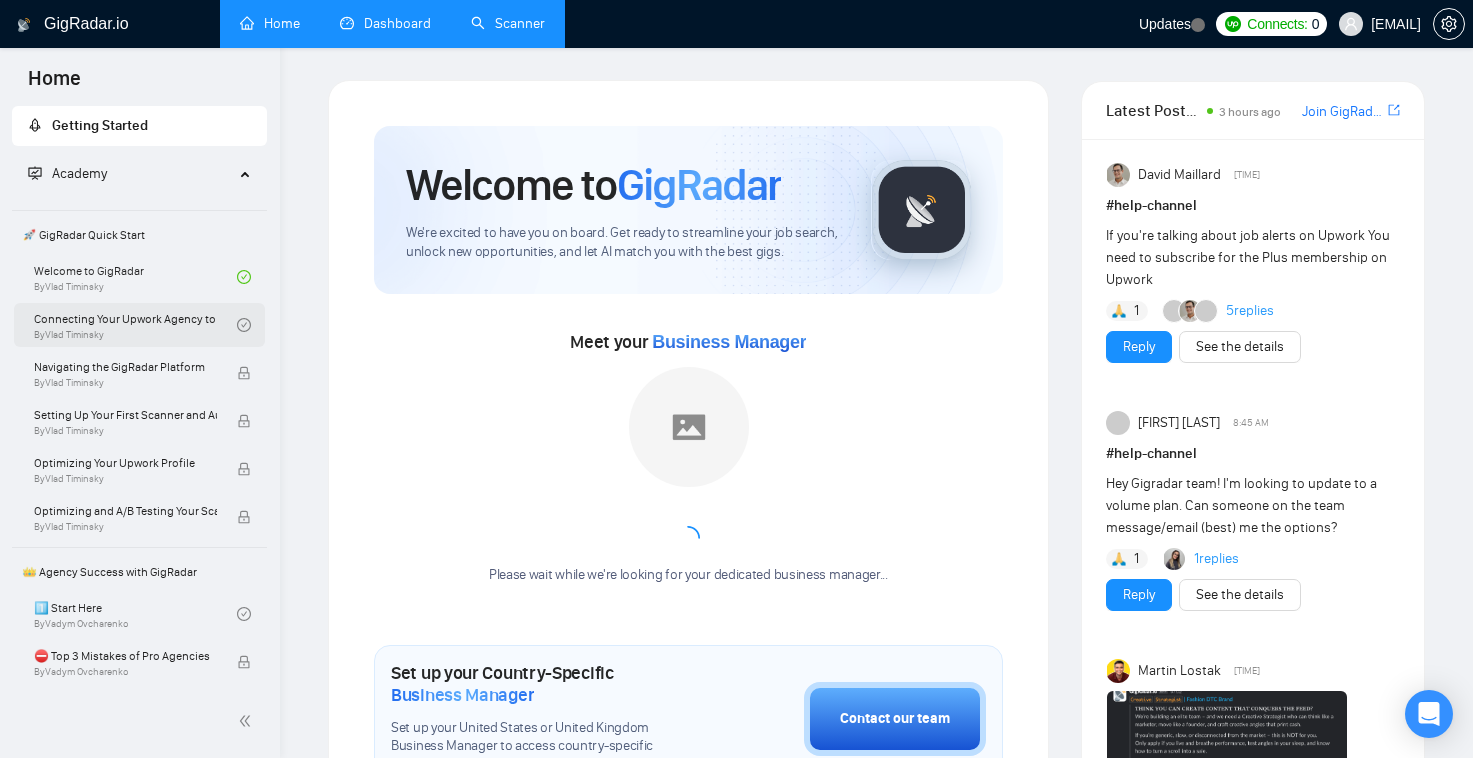 click on "Connecting Your Upwork Agency to GigRadar By  [FIRST] [LAST]" at bounding box center (135, 325) 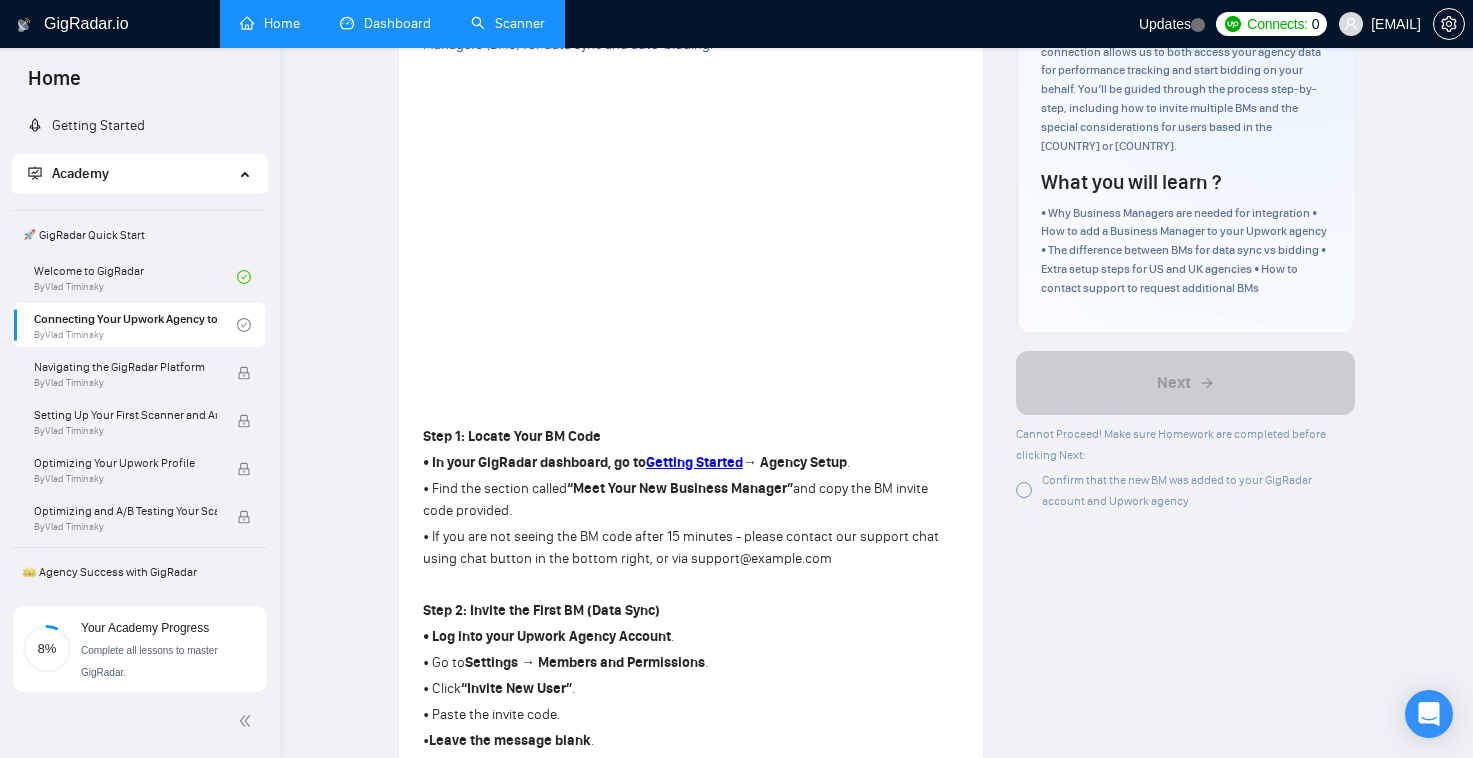 scroll, scrollTop: 255, scrollLeft: 0, axis: vertical 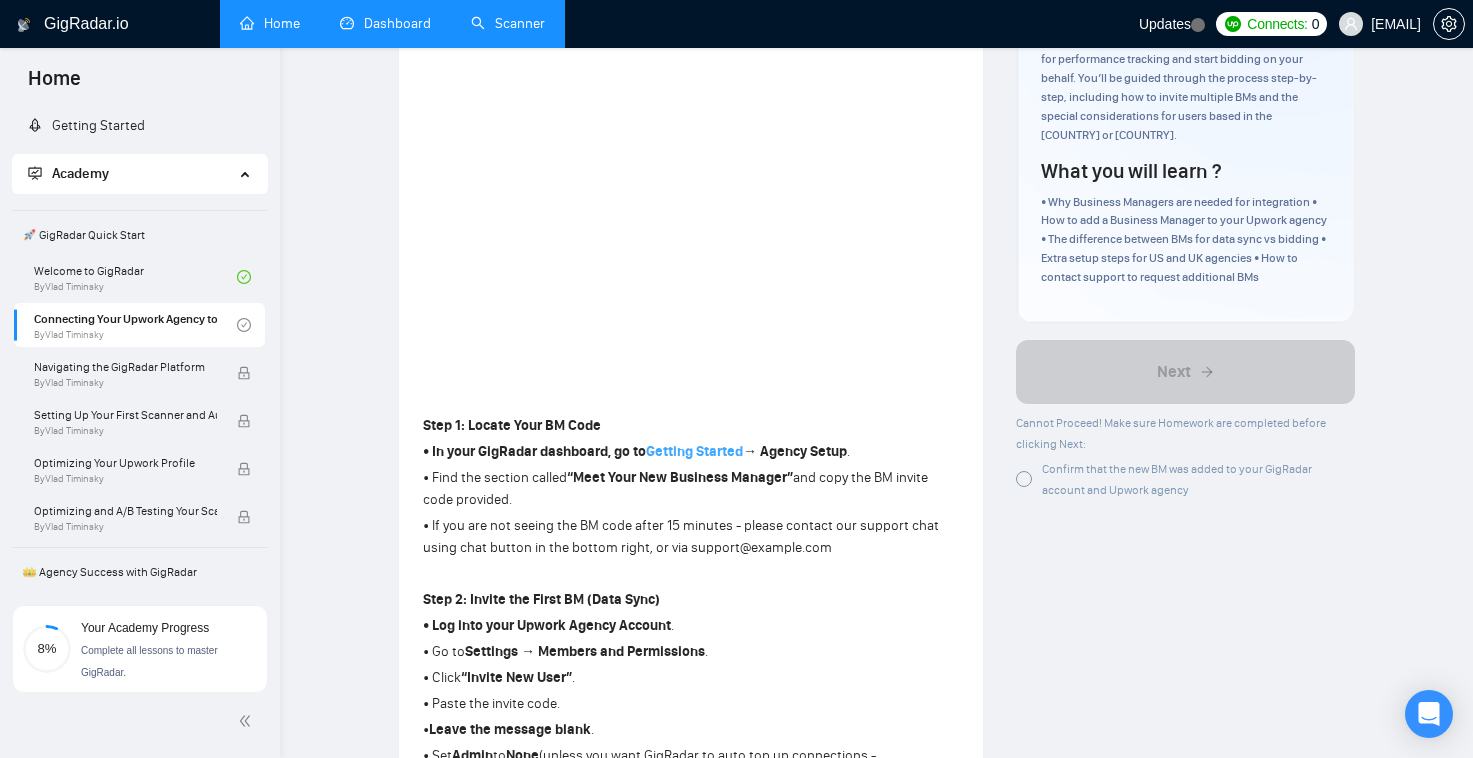 click on "Getting Started" at bounding box center (694, 451) 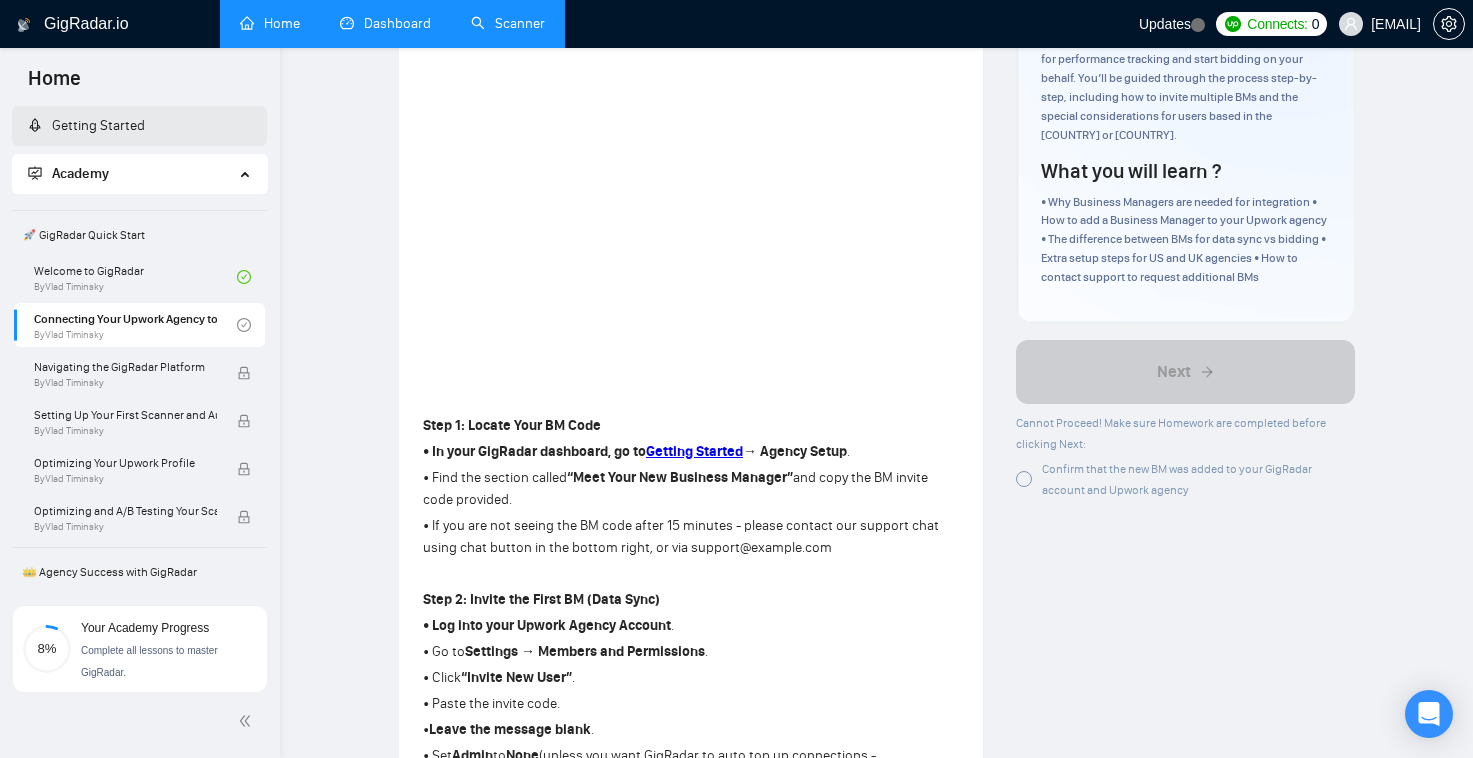 click on "Getting Started" at bounding box center [86, 125] 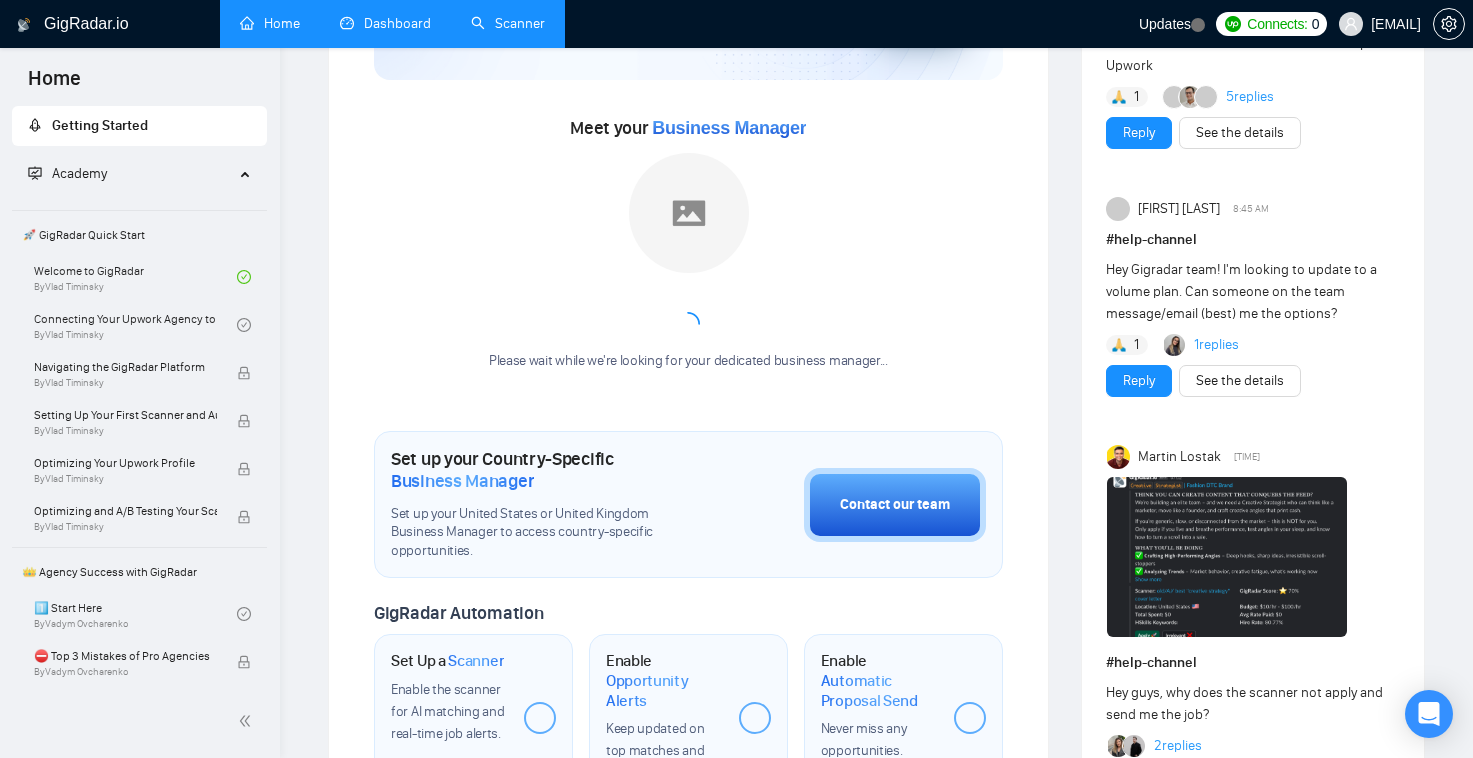 scroll, scrollTop: 283, scrollLeft: 0, axis: vertical 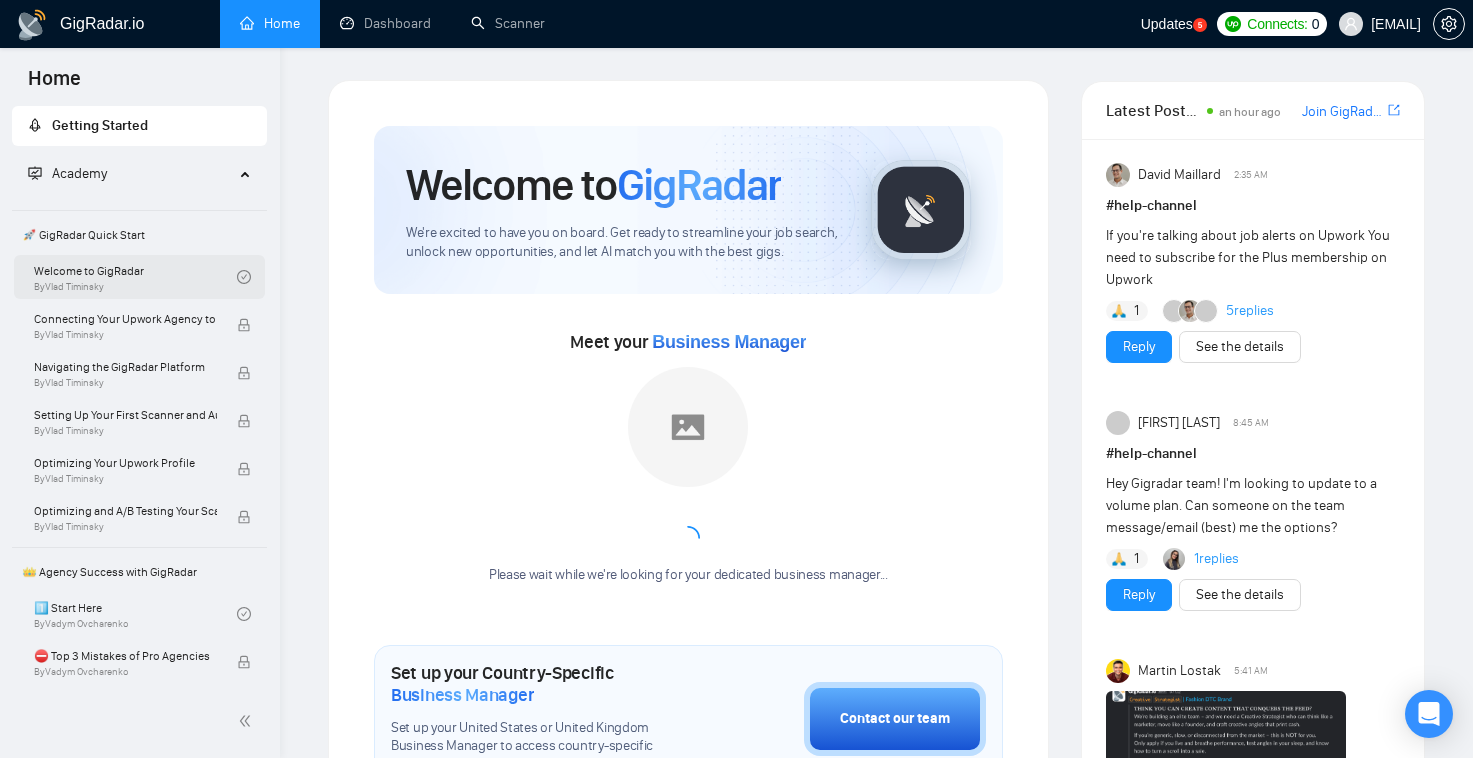 click on "Welcome to GigRadar By  [FIRST] [LAST]" at bounding box center [135, 277] 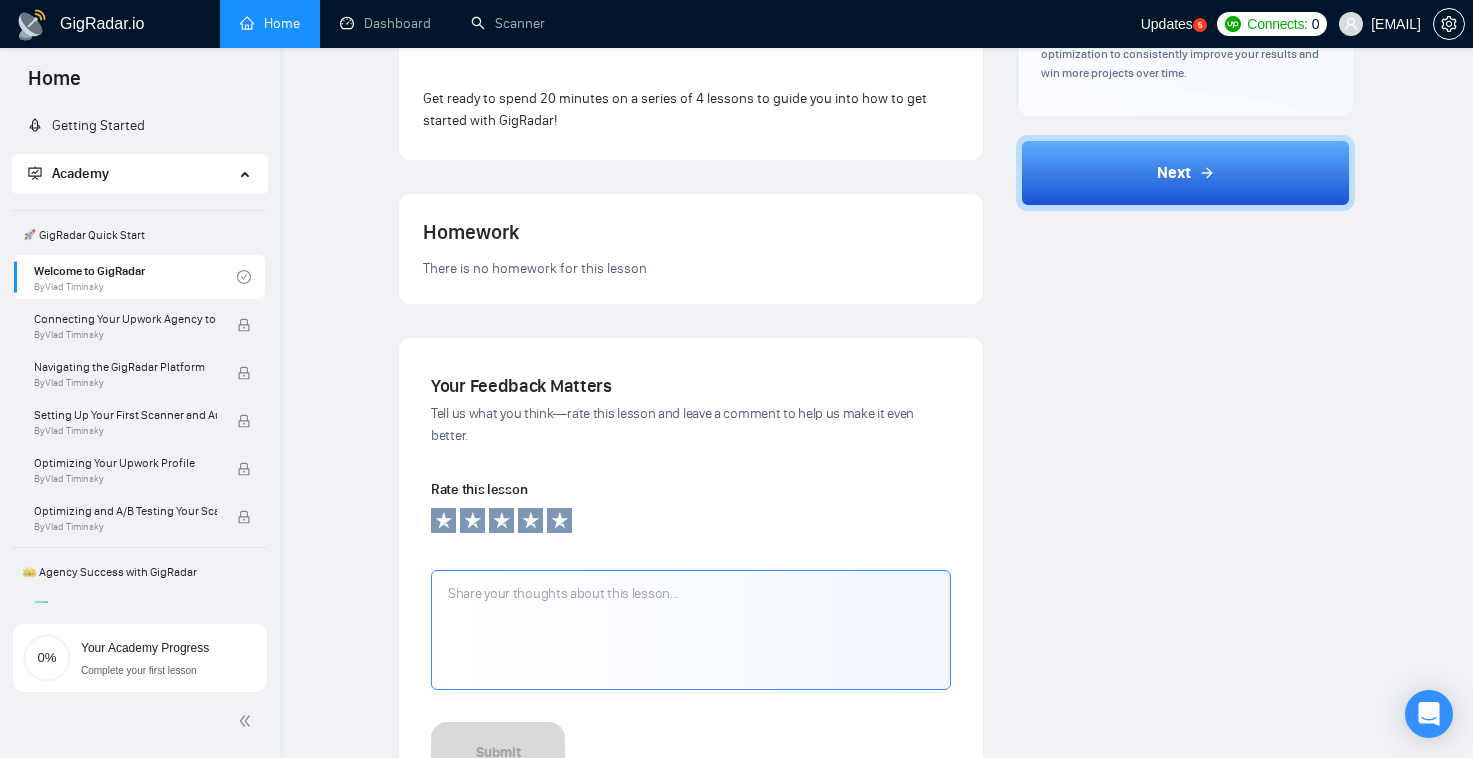 scroll, scrollTop: 711, scrollLeft: 0, axis: vertical 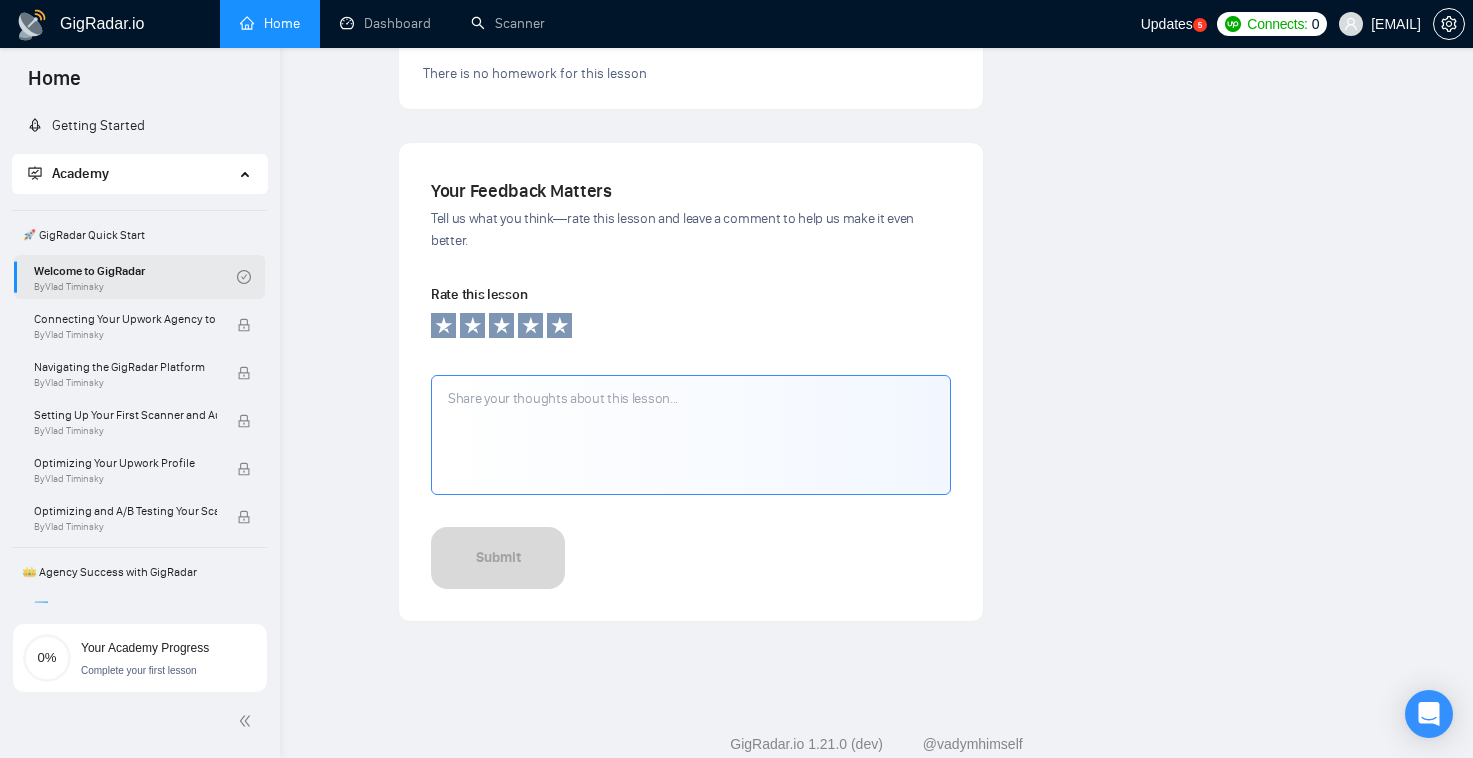 click on "Welcome to GigRadar By  [FIRST] [LAST]" at bounding box center [135, 277] 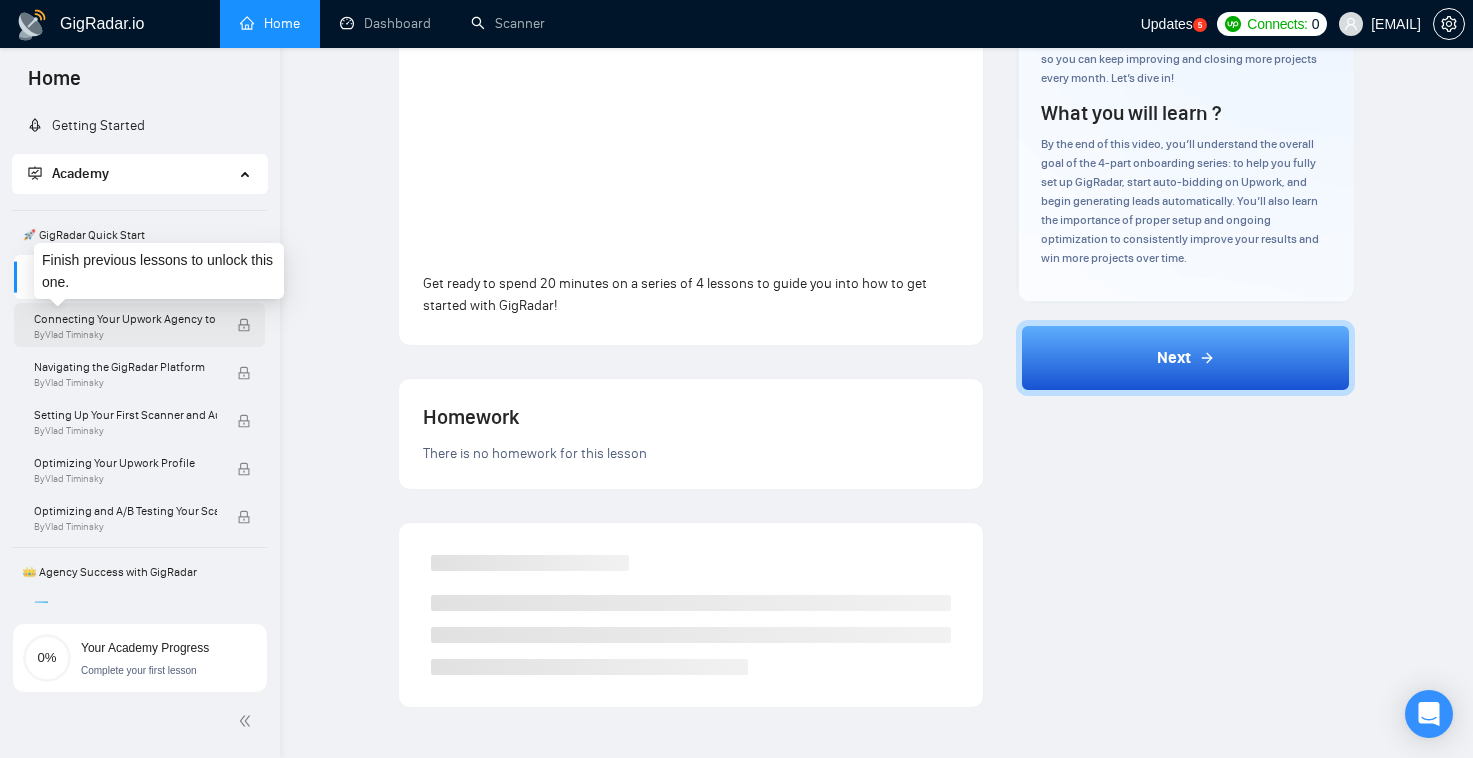scroll, scrollTop: 466, scrollLeft: 0, axis: vertical 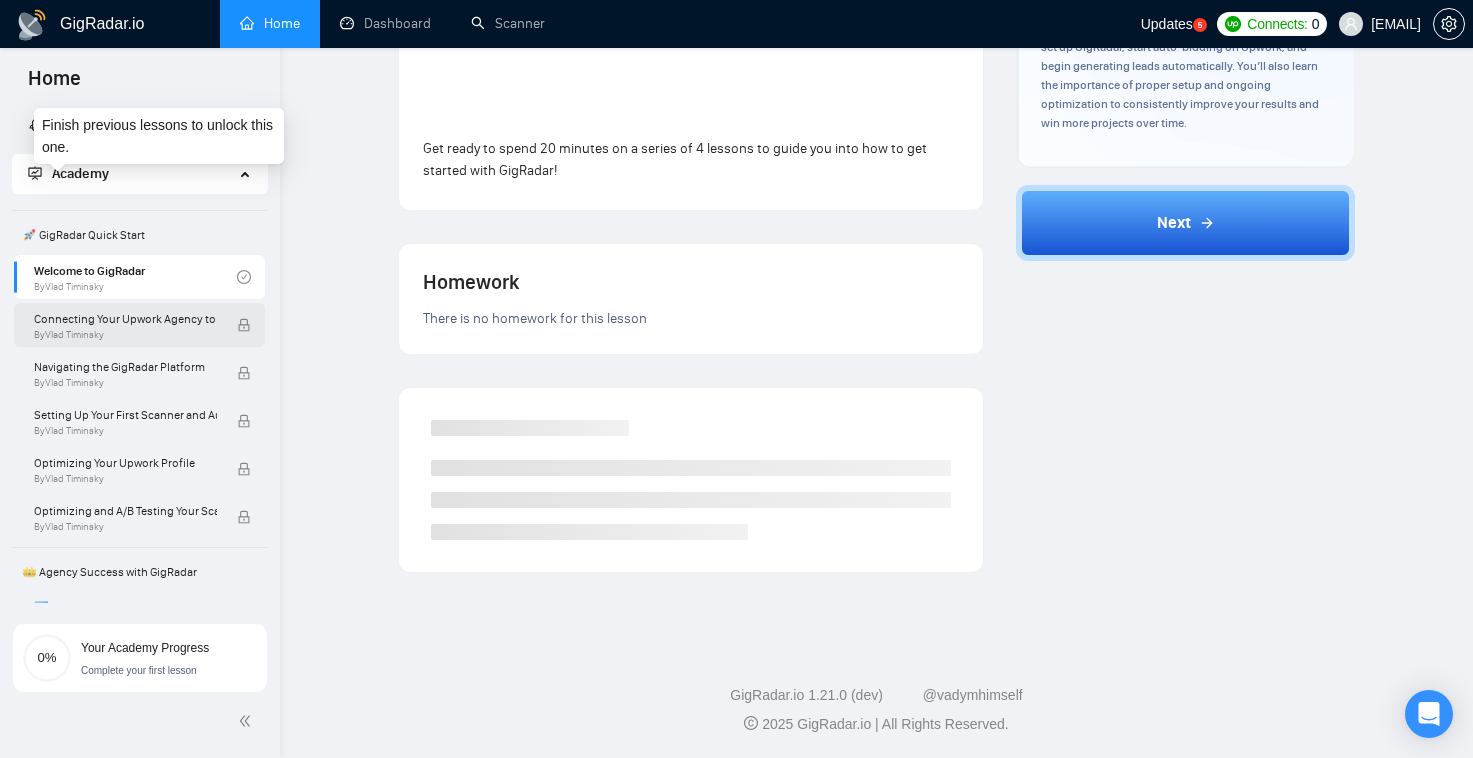 click on "Connecting Your Upwork Agency to GigRadar" at bounding box center (125, 319) 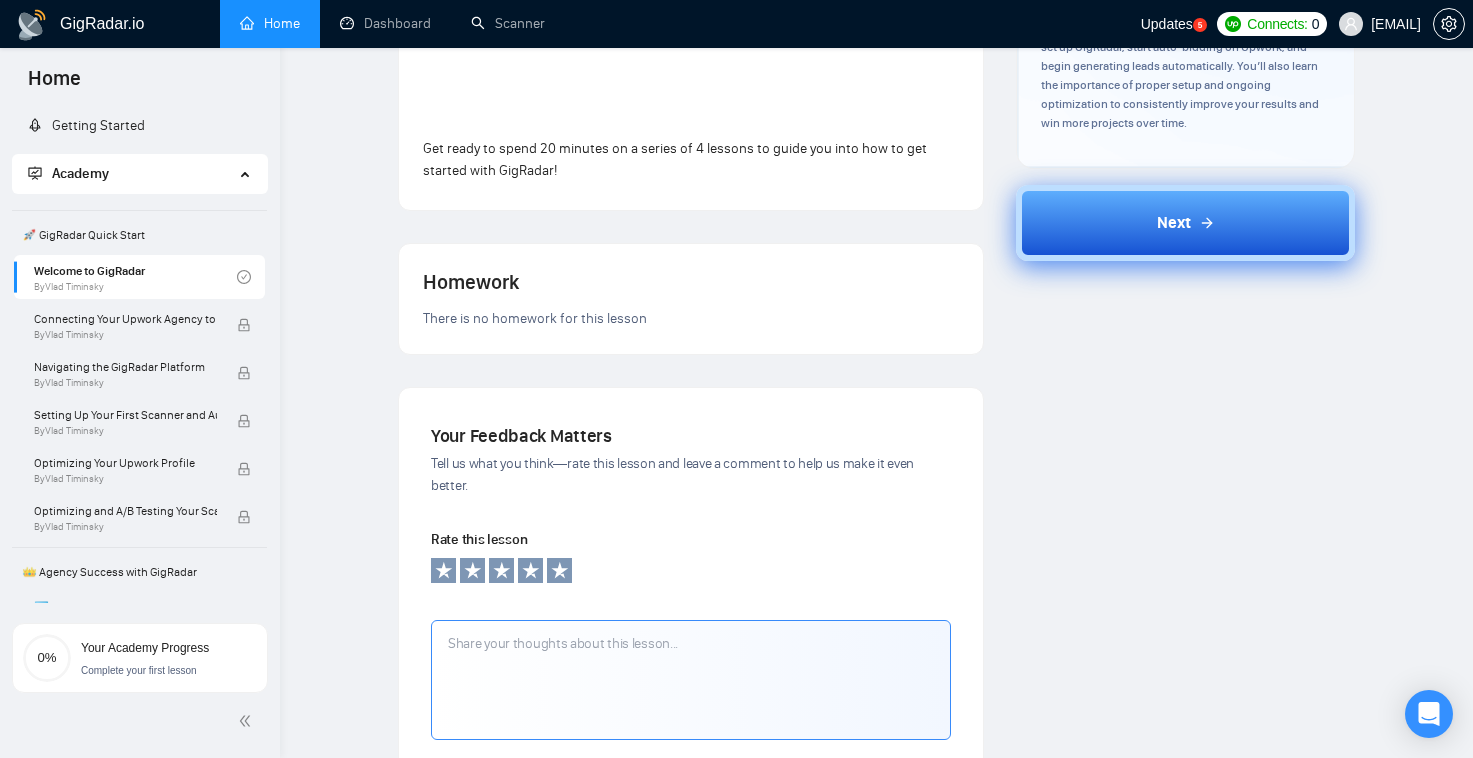 click on "Next" at bounding box center [1185, 223] 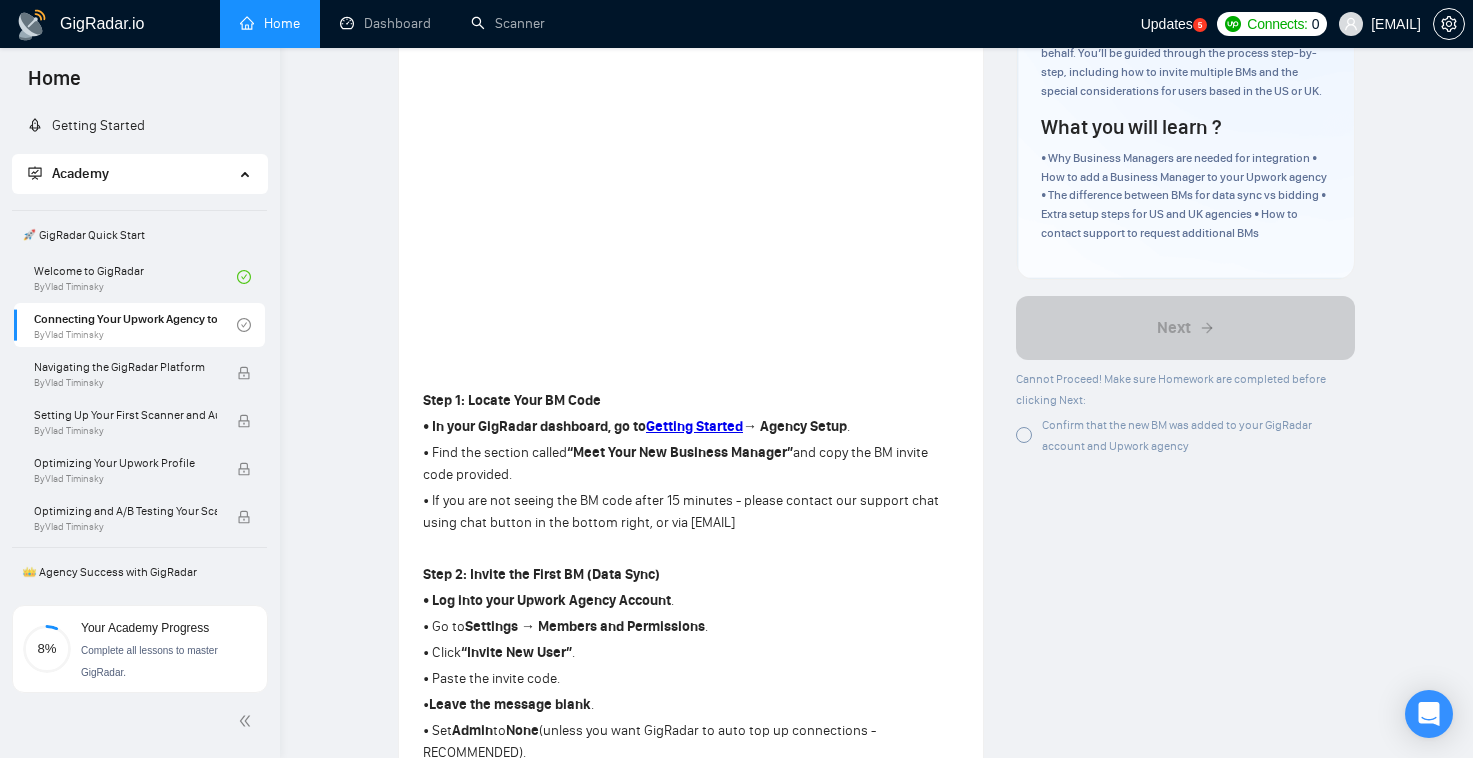 scroll, scrollTop: 273, scrollLeft: 0, axis: vertical 